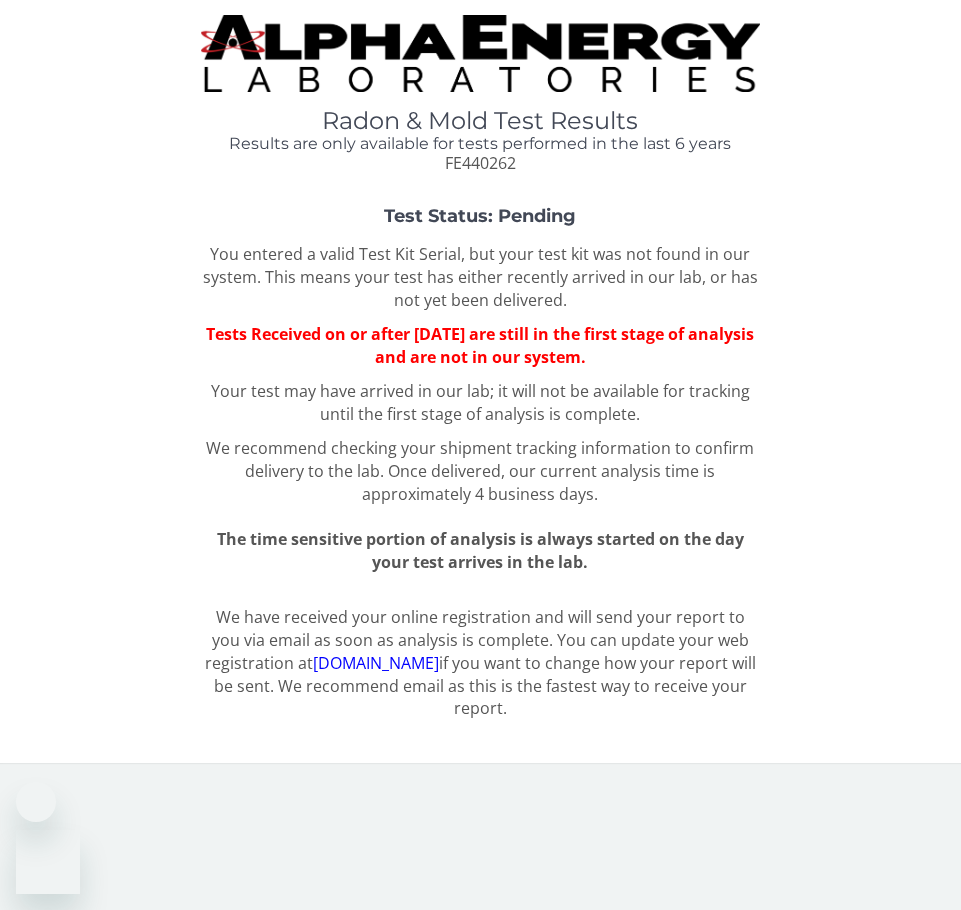 scroll, scrollTop: 0, scrollLeft: 0, axis: both 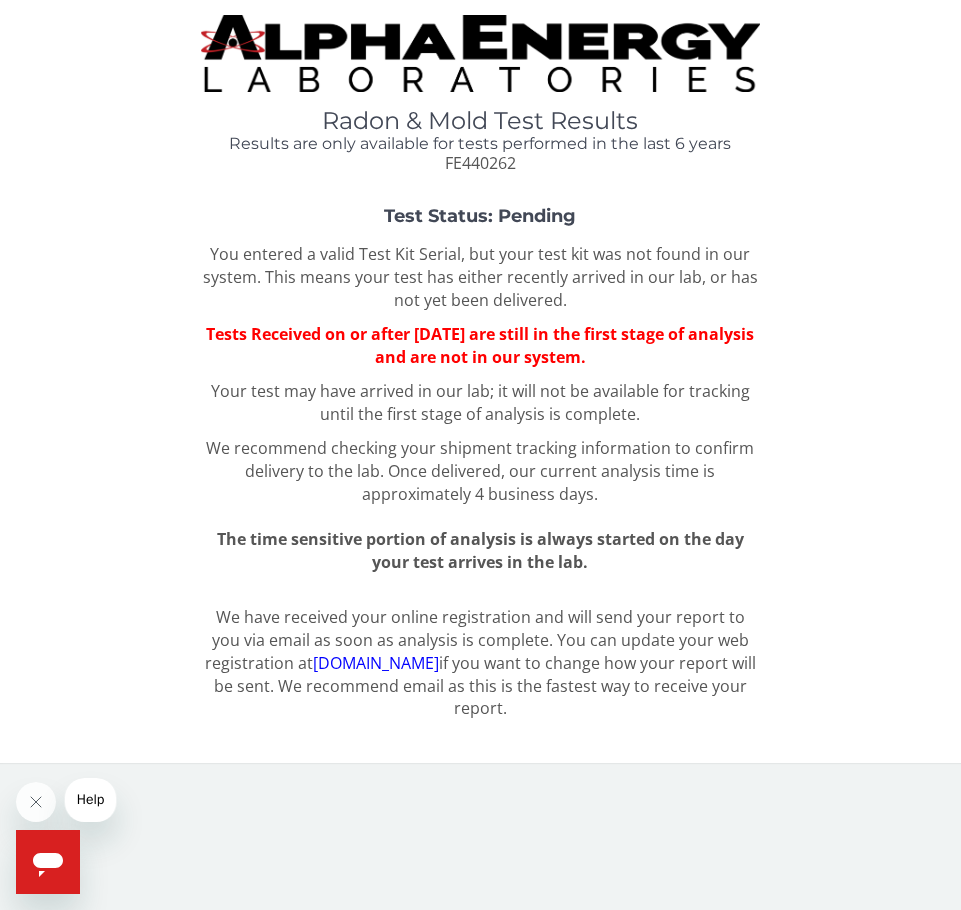 click on "Help" at bounding box center (91, 799) 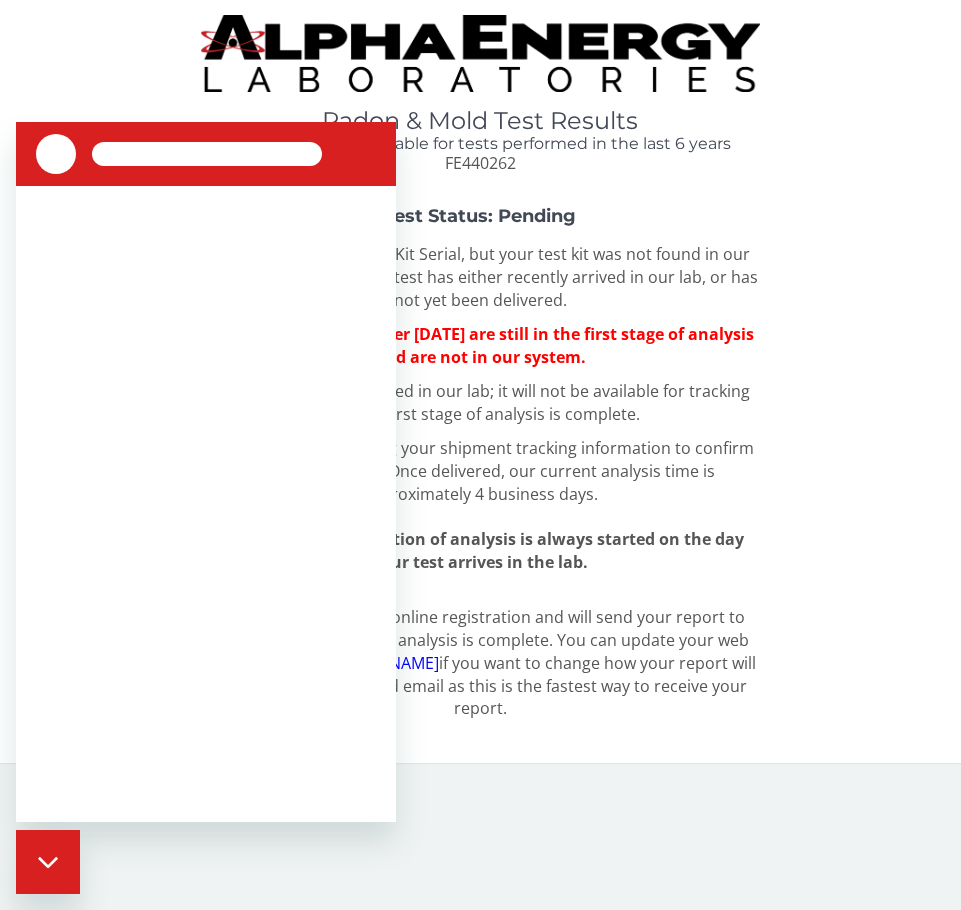scroll, scrollTop: 0, scrollLeft: 0, axis: both 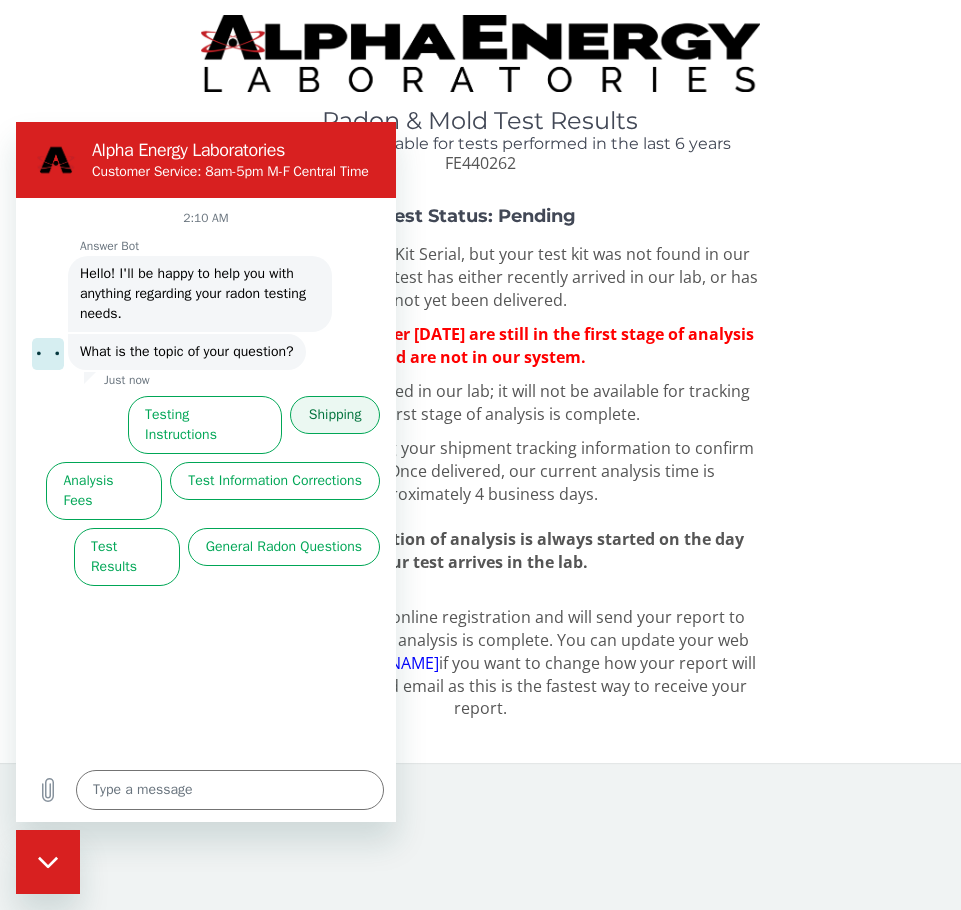 click on "Shipping" at bounding box center [335, 415] 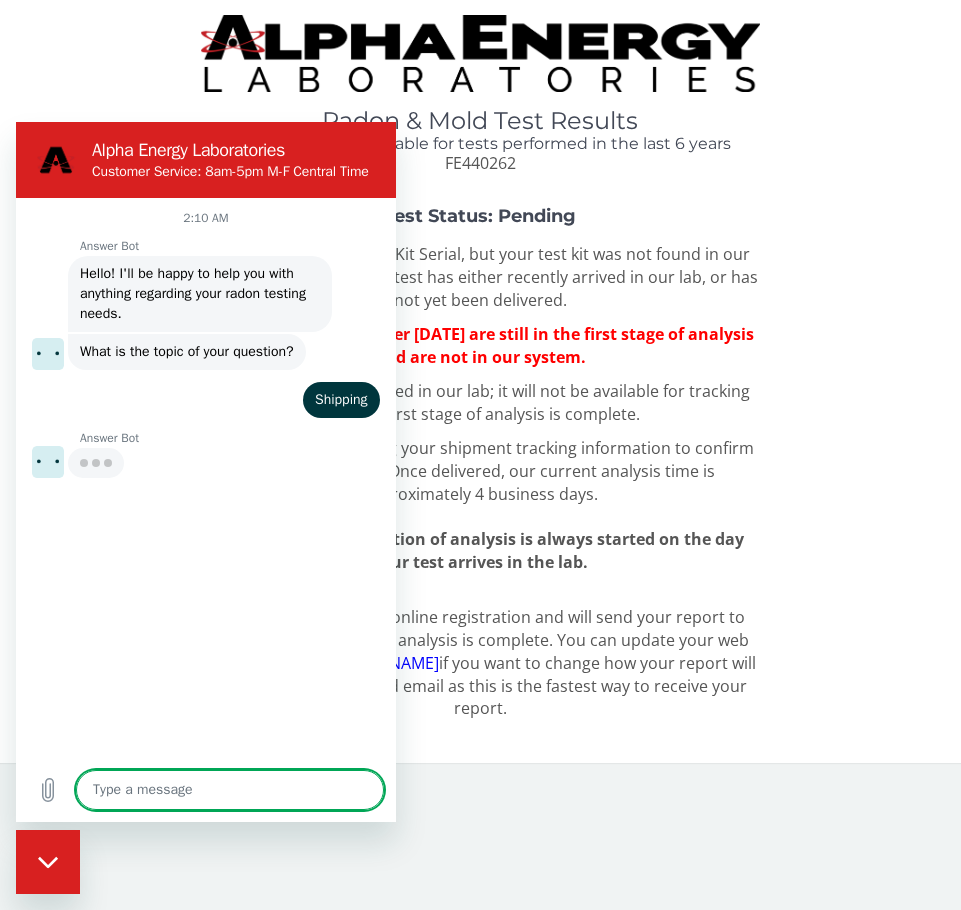 type on "x" 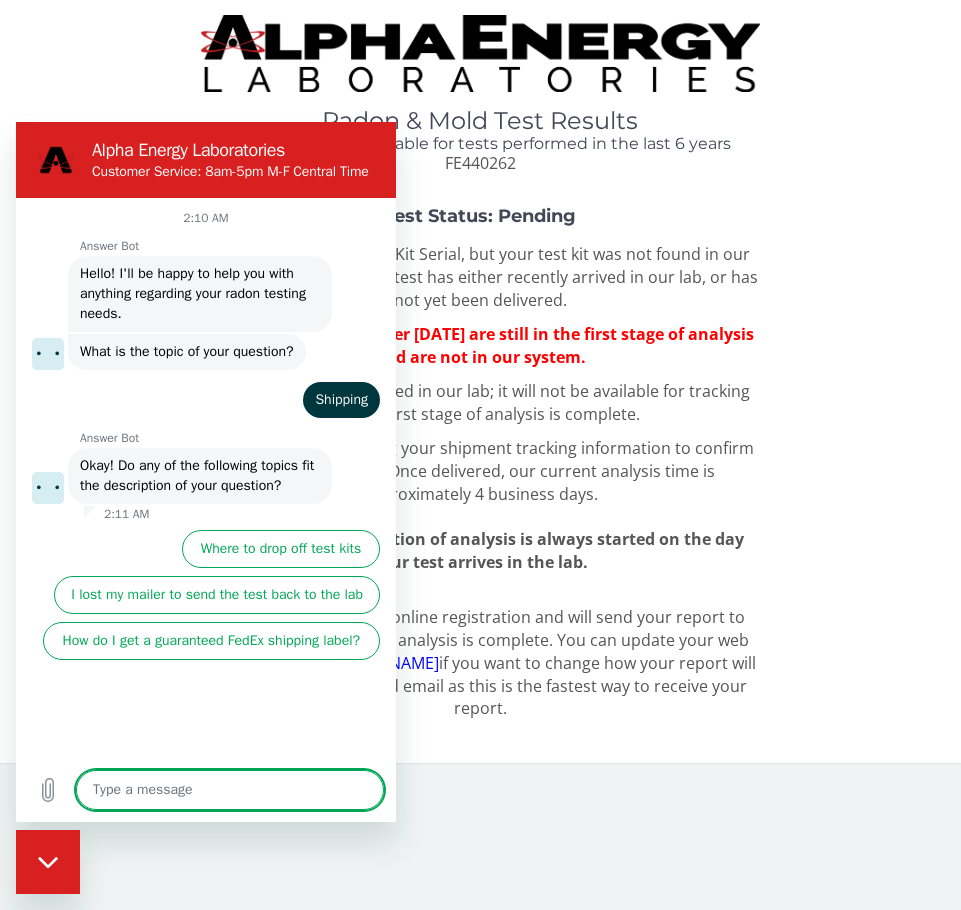 type on "I" 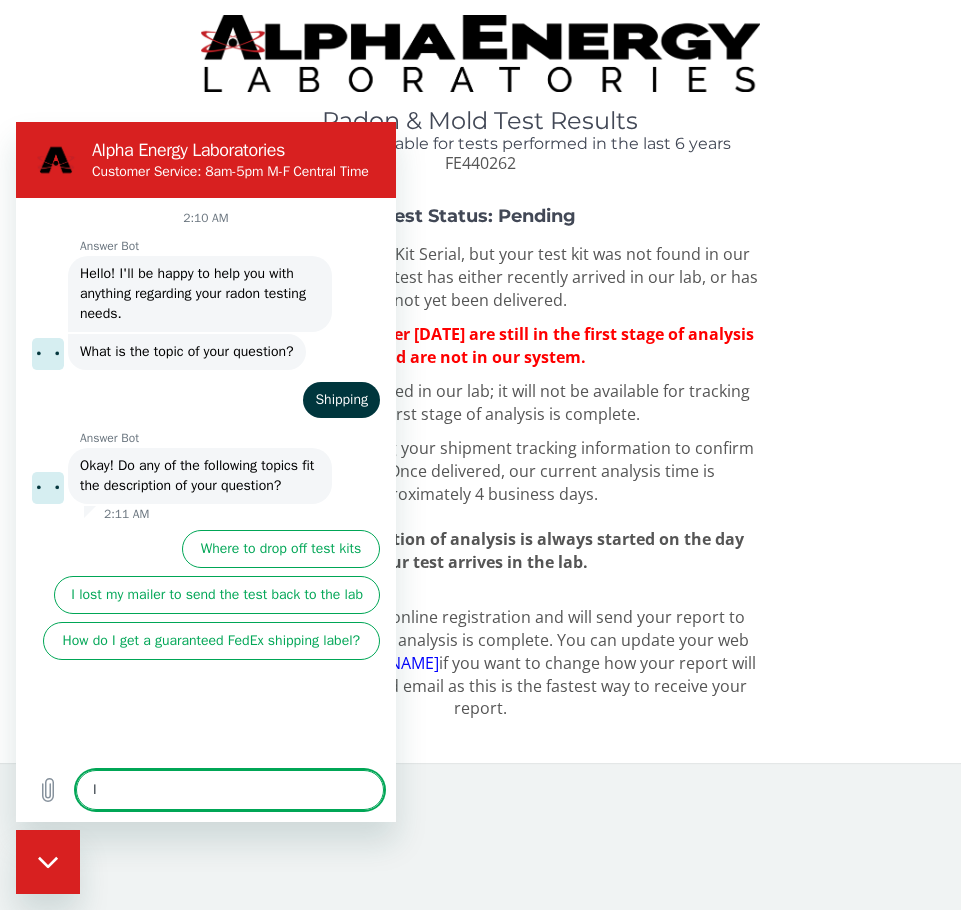 type on "I" 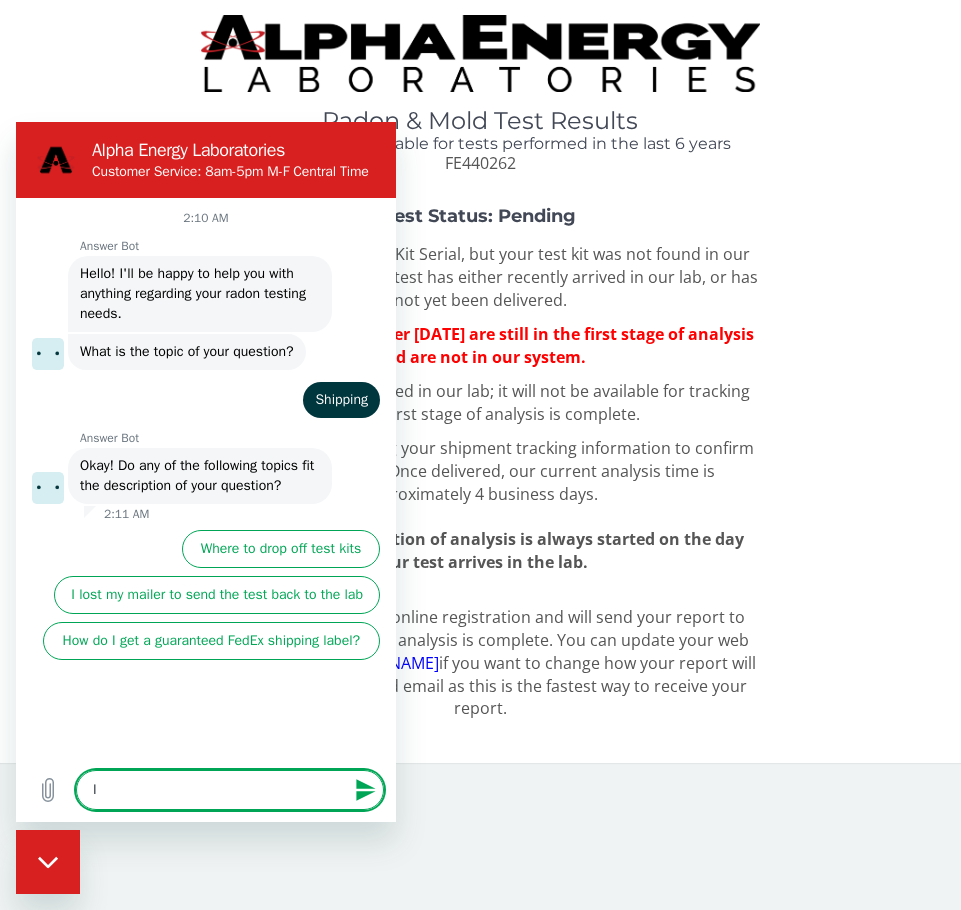 type on "I s" 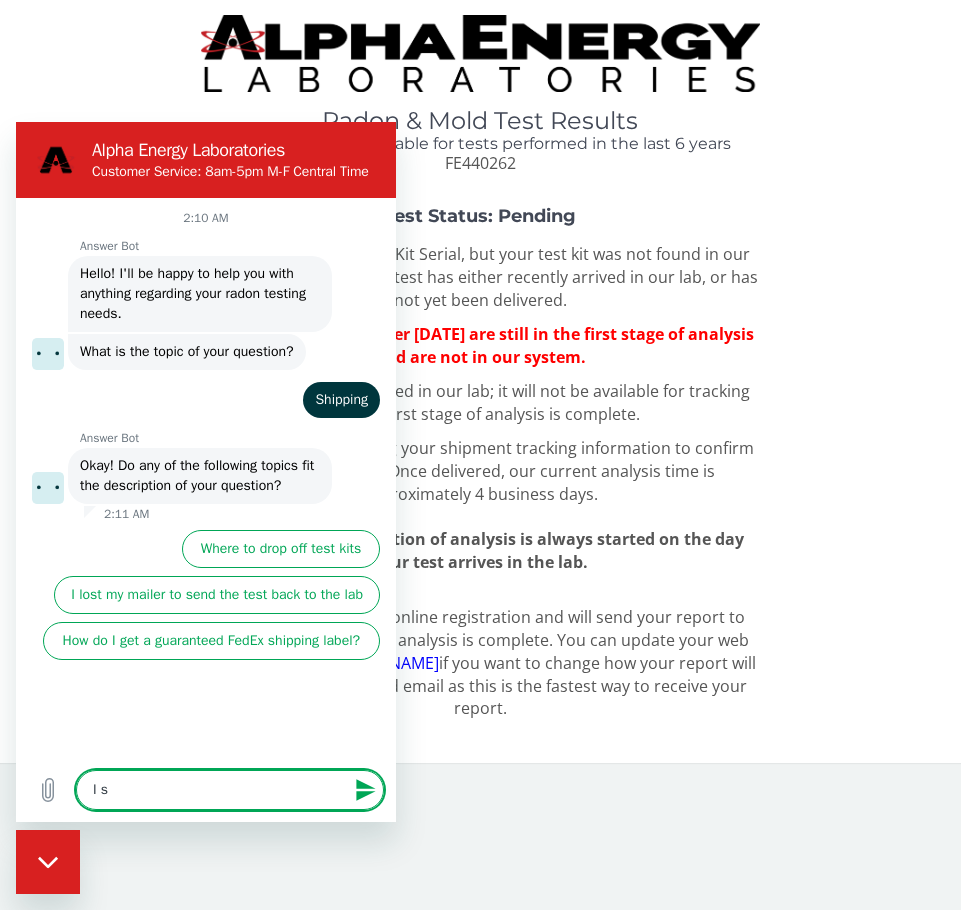 type on "I sh" 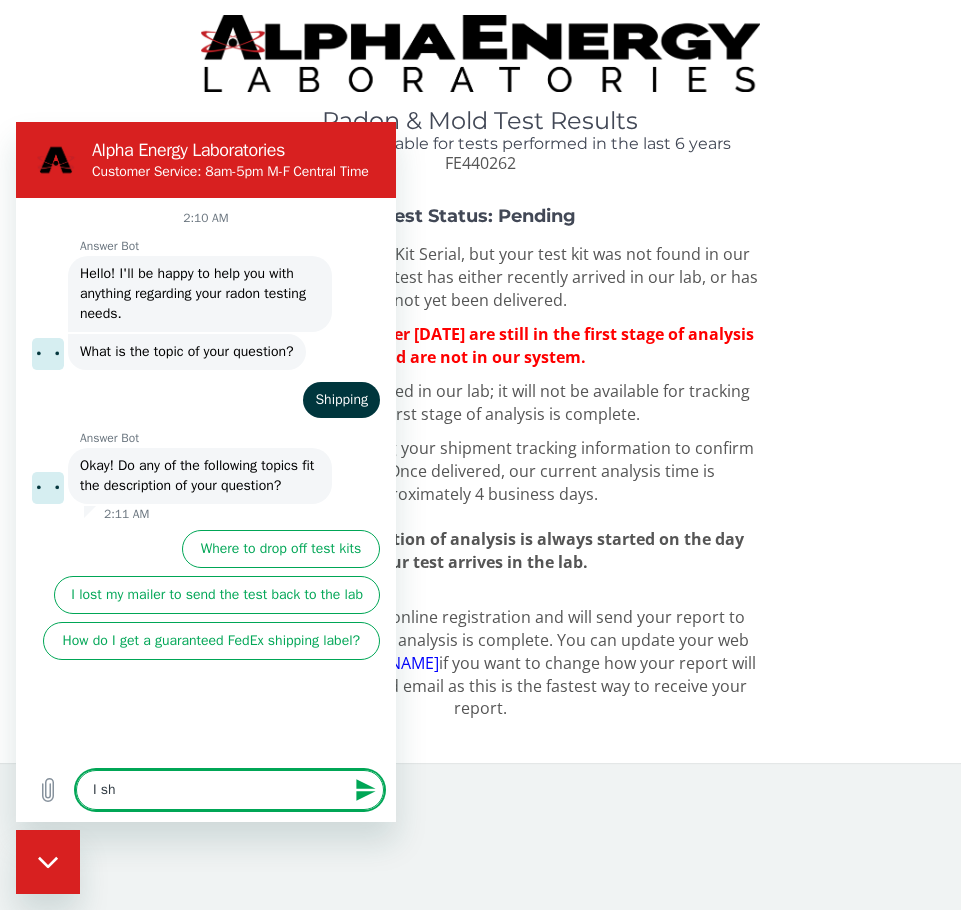 type on "I shi" 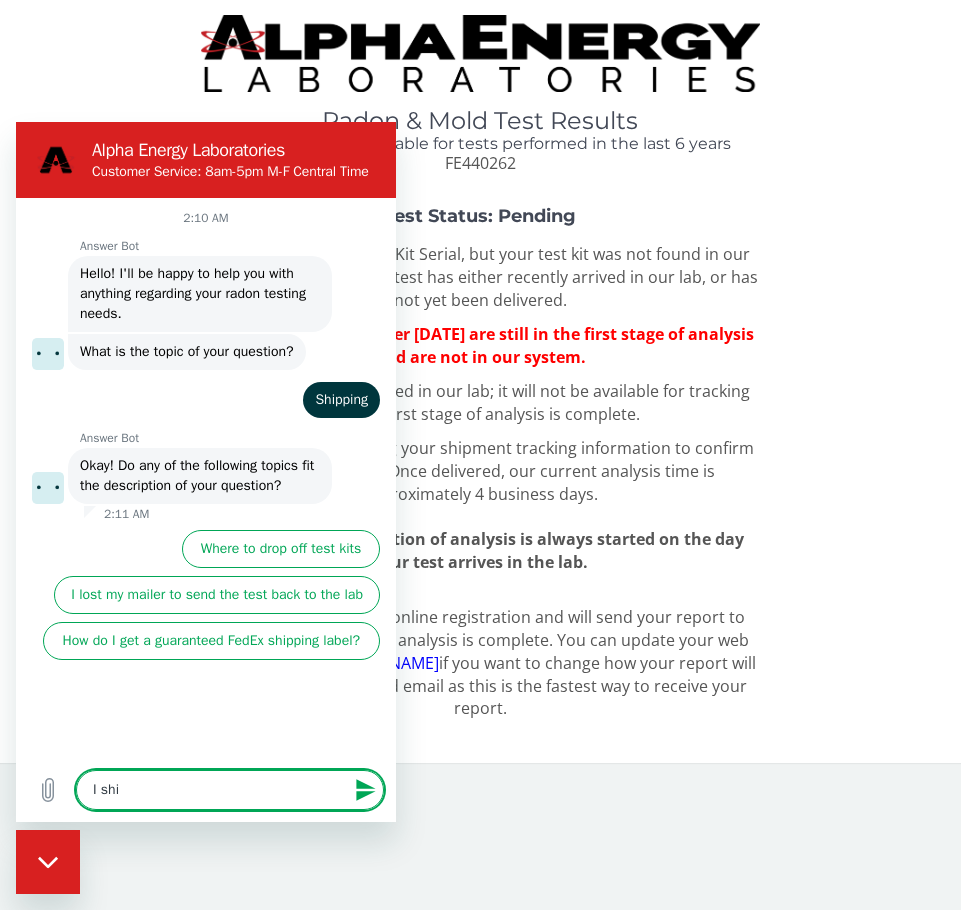 type on "I ship" 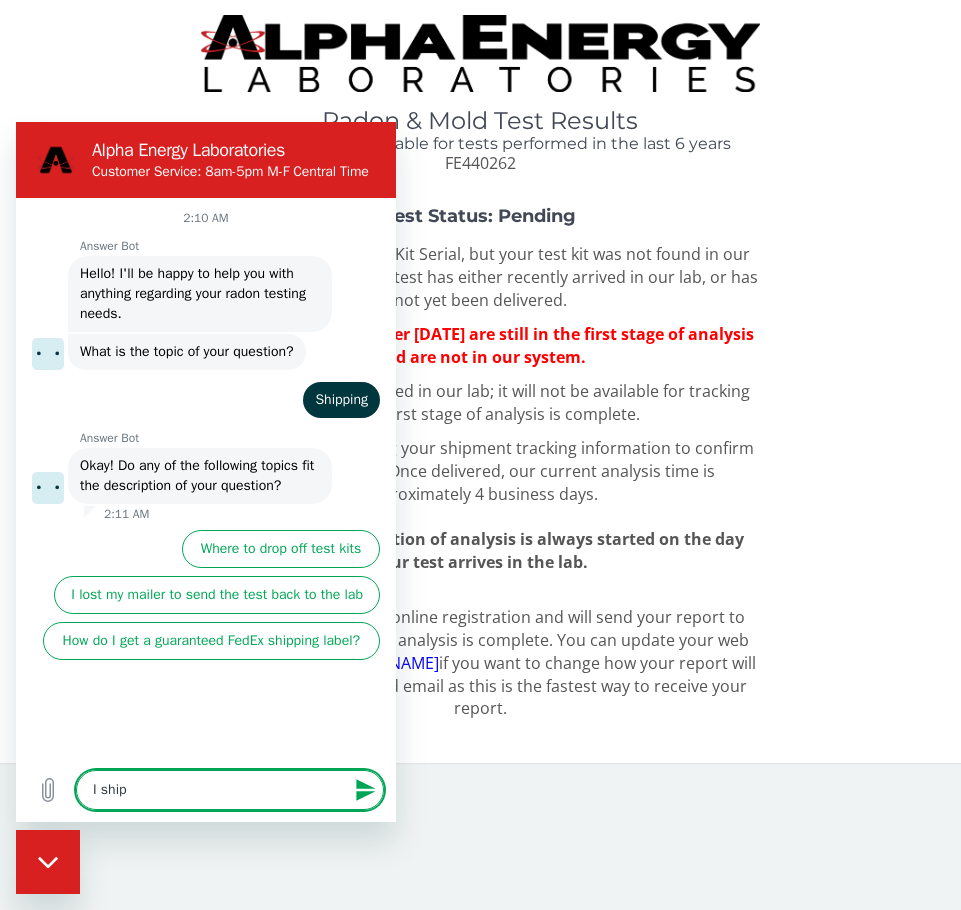 type on "I shipp" 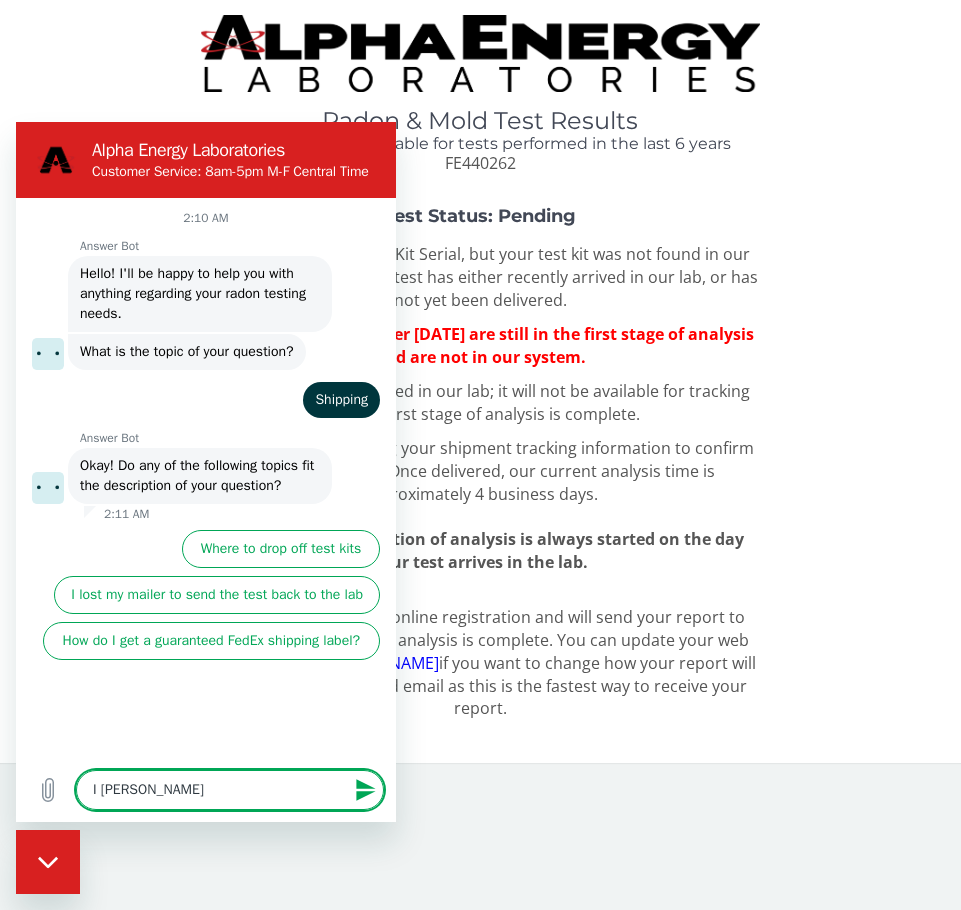 type on "I shippe" 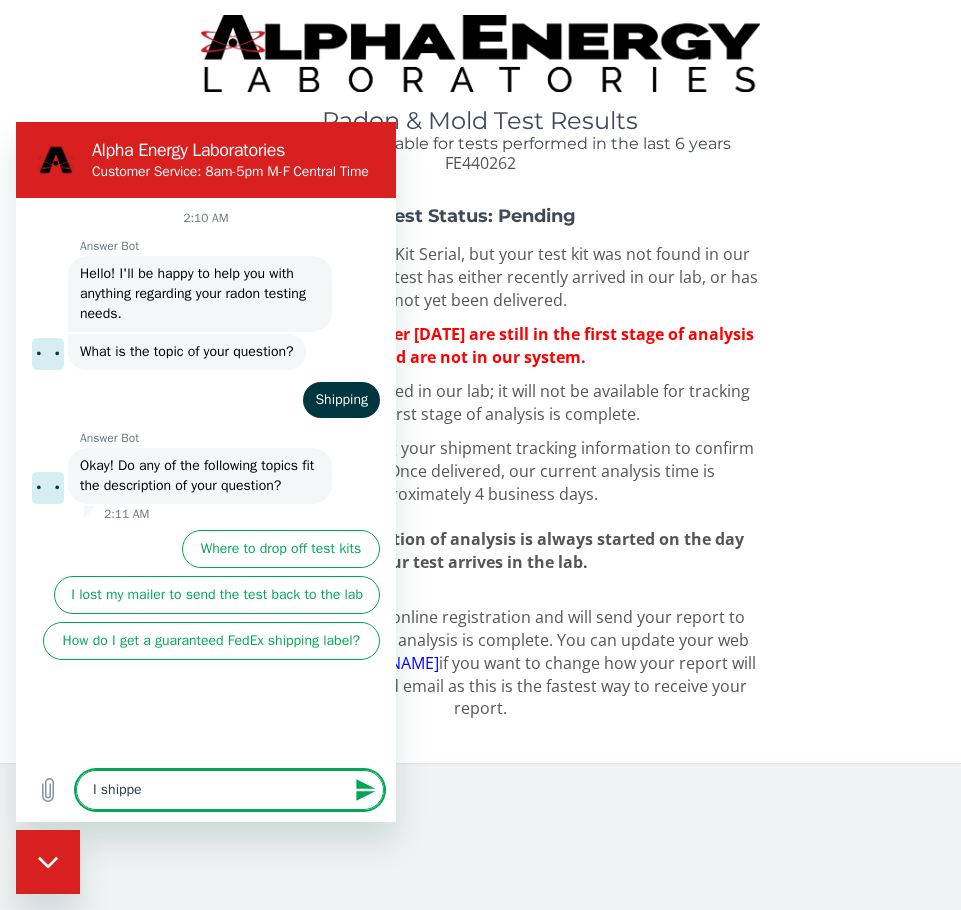 type on "I shipped" 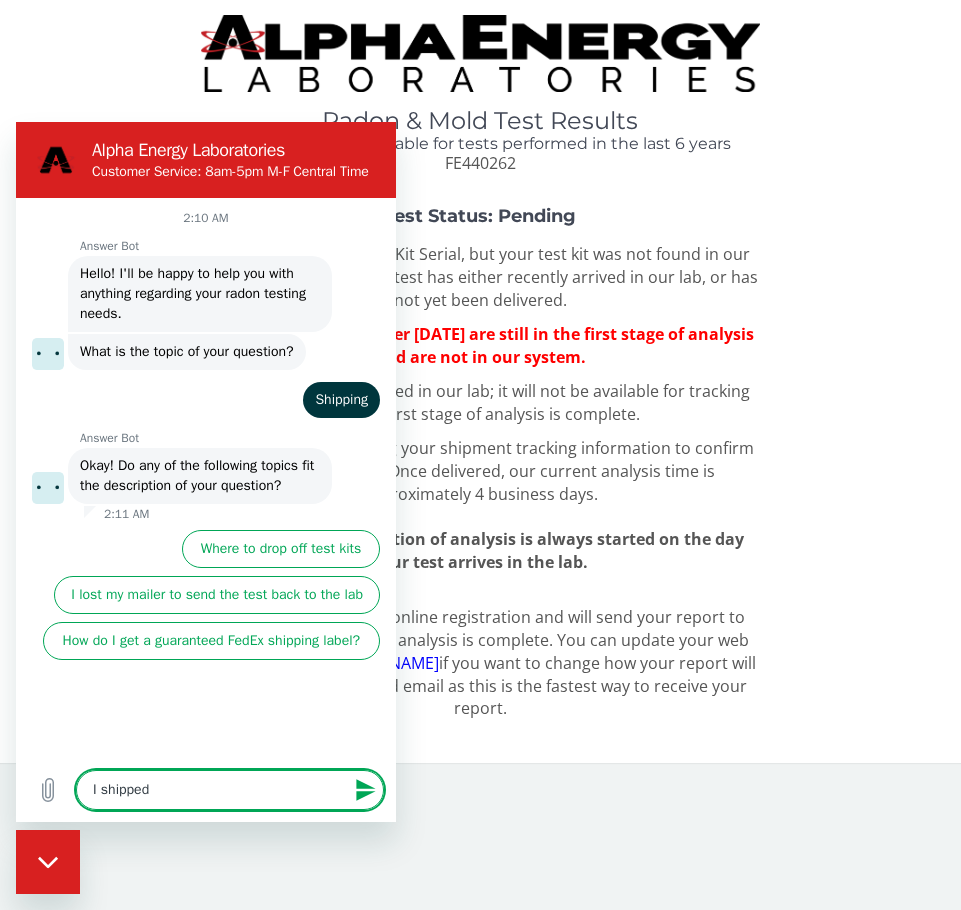 type on "I shippe" 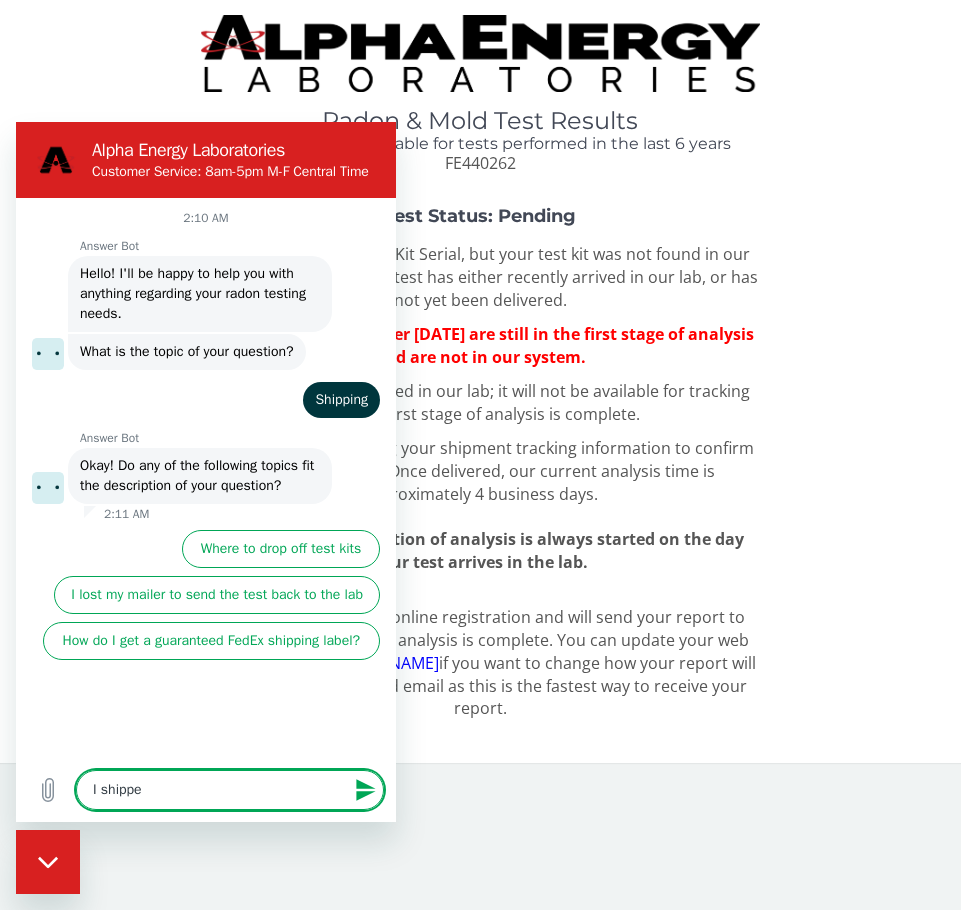 type on "I shipp" 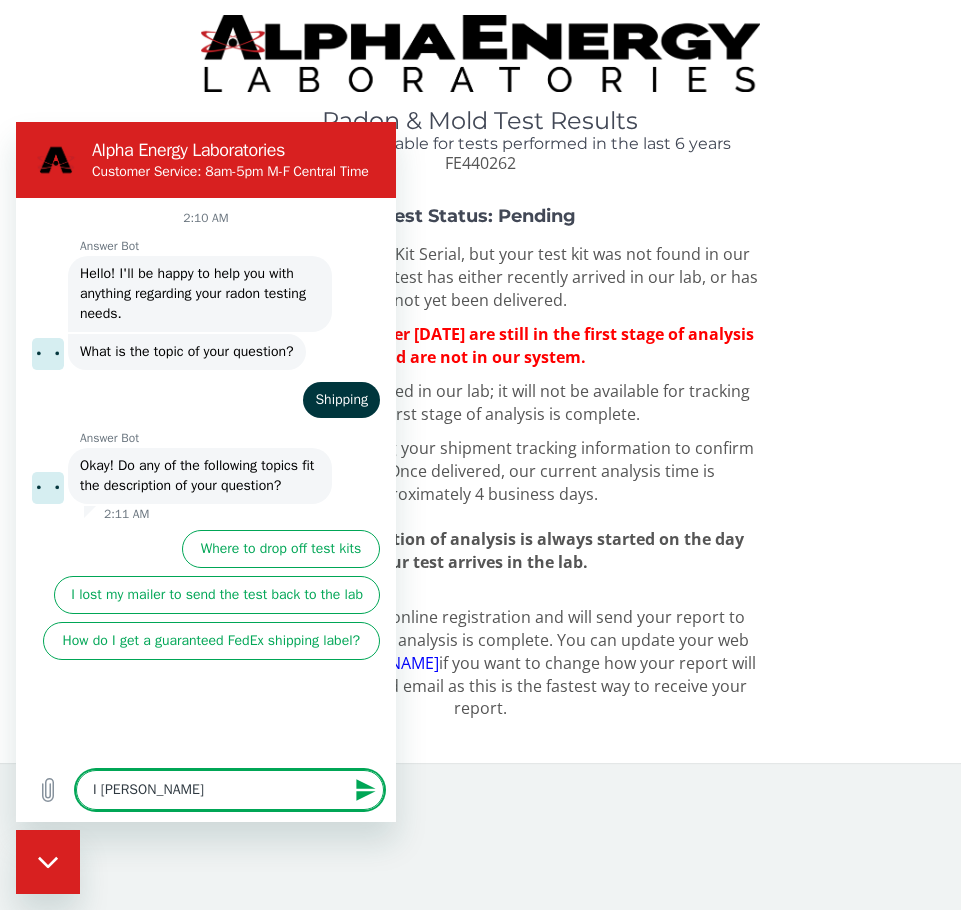 type on "I ship" 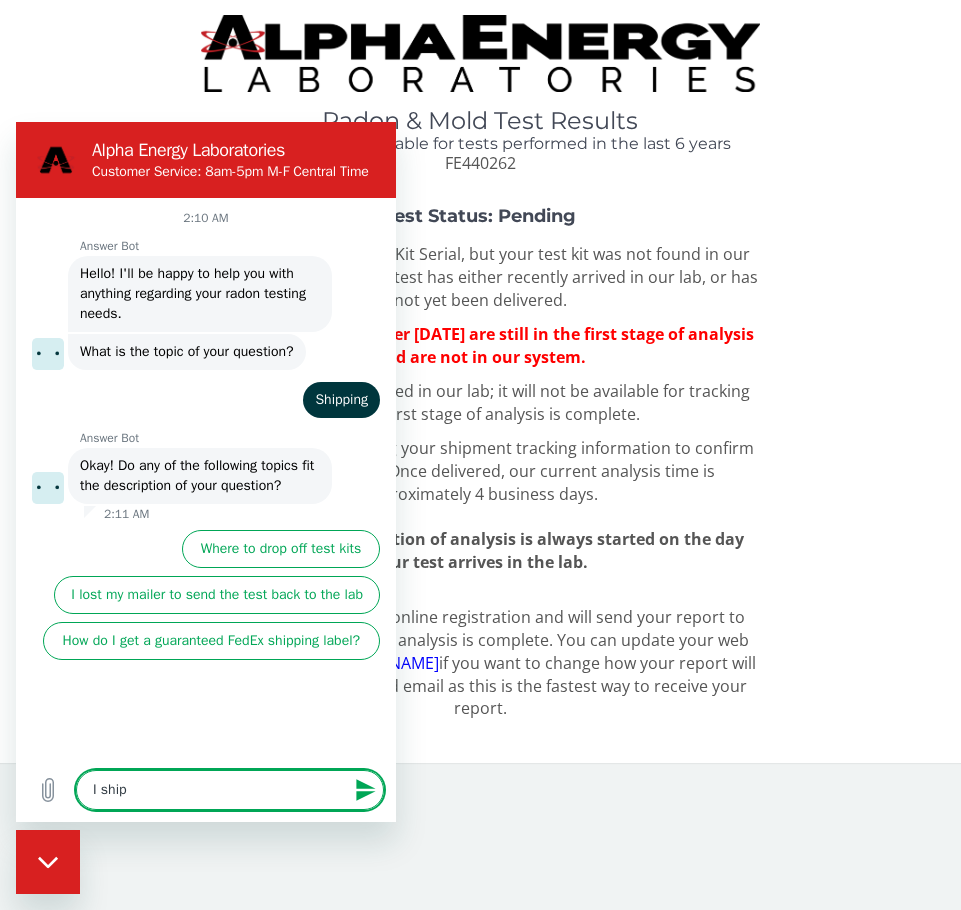 type on "I shi" 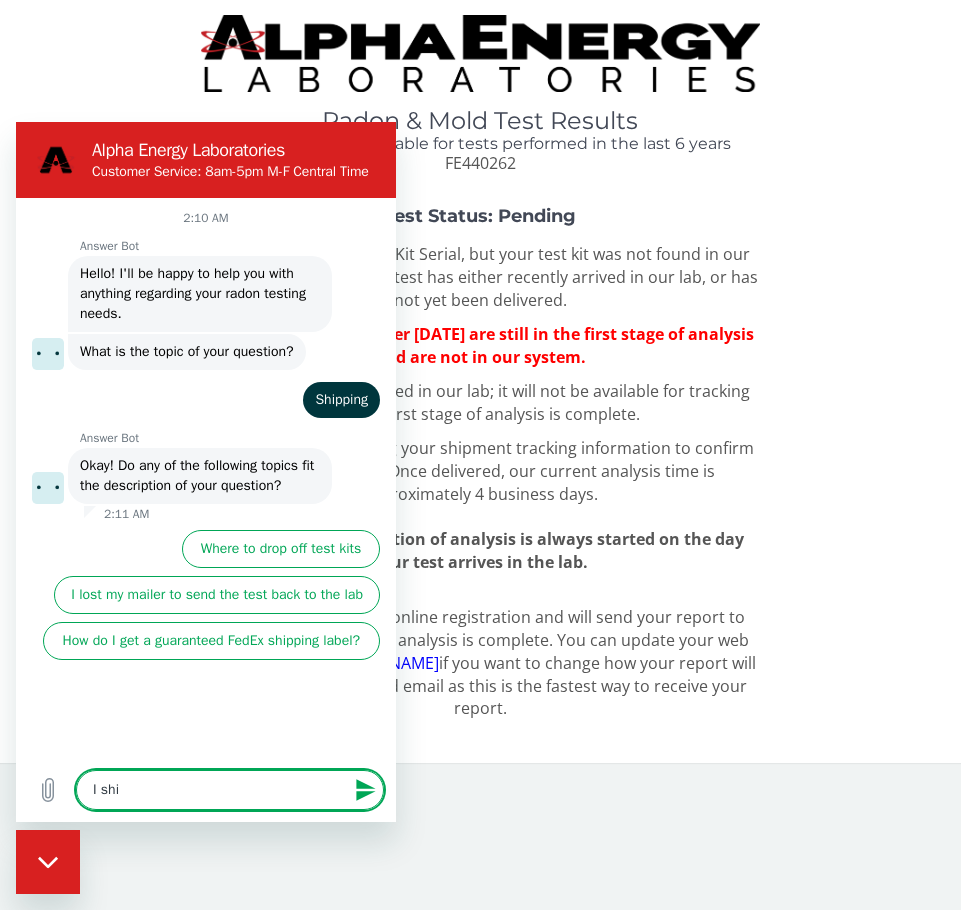 type on "I sh" 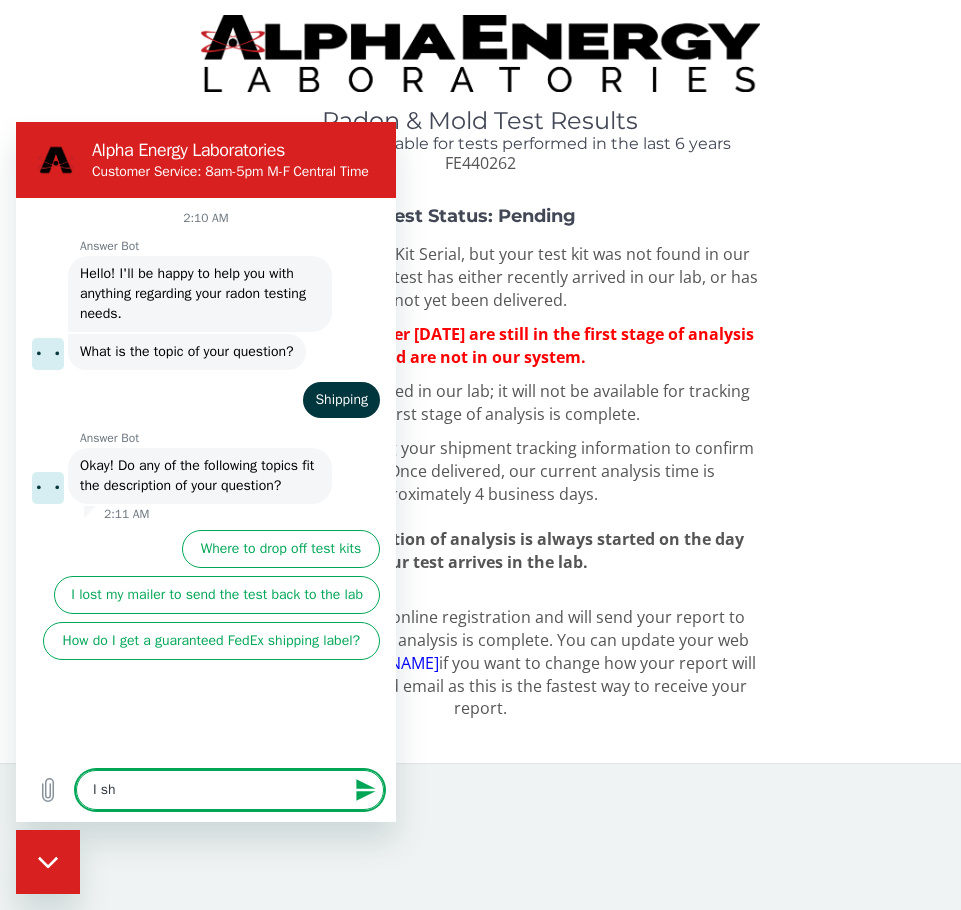 type on "I s" 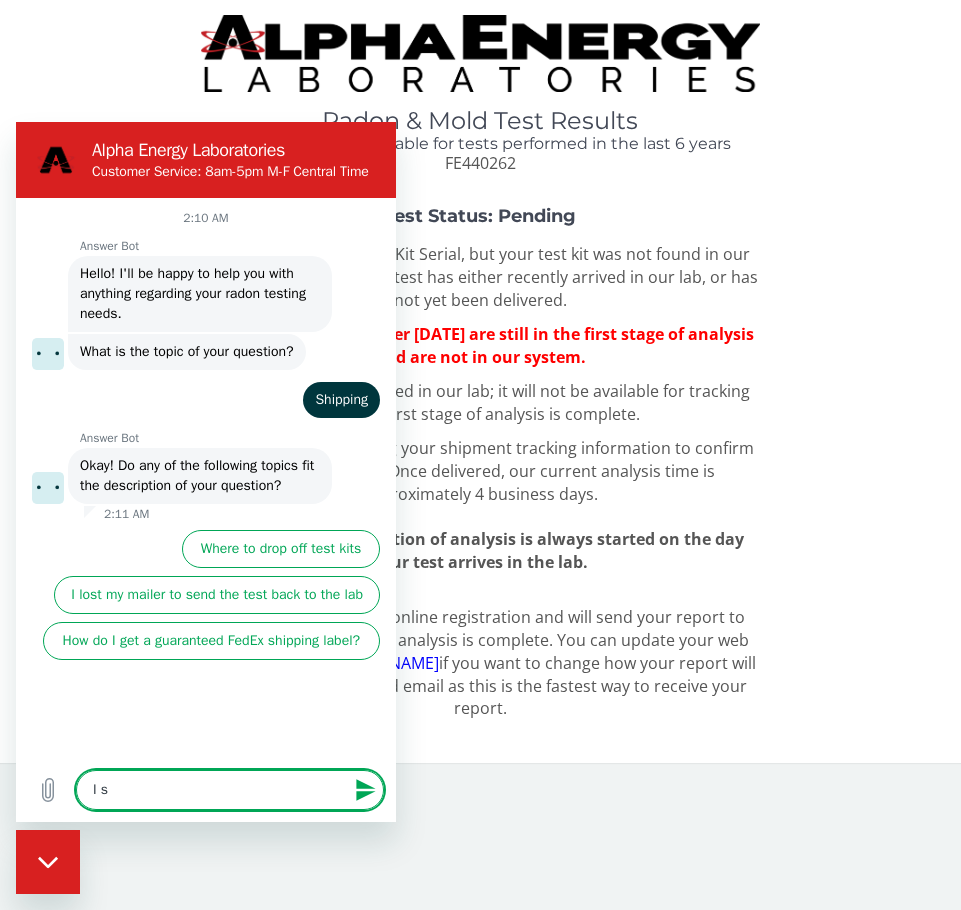 type on "I" 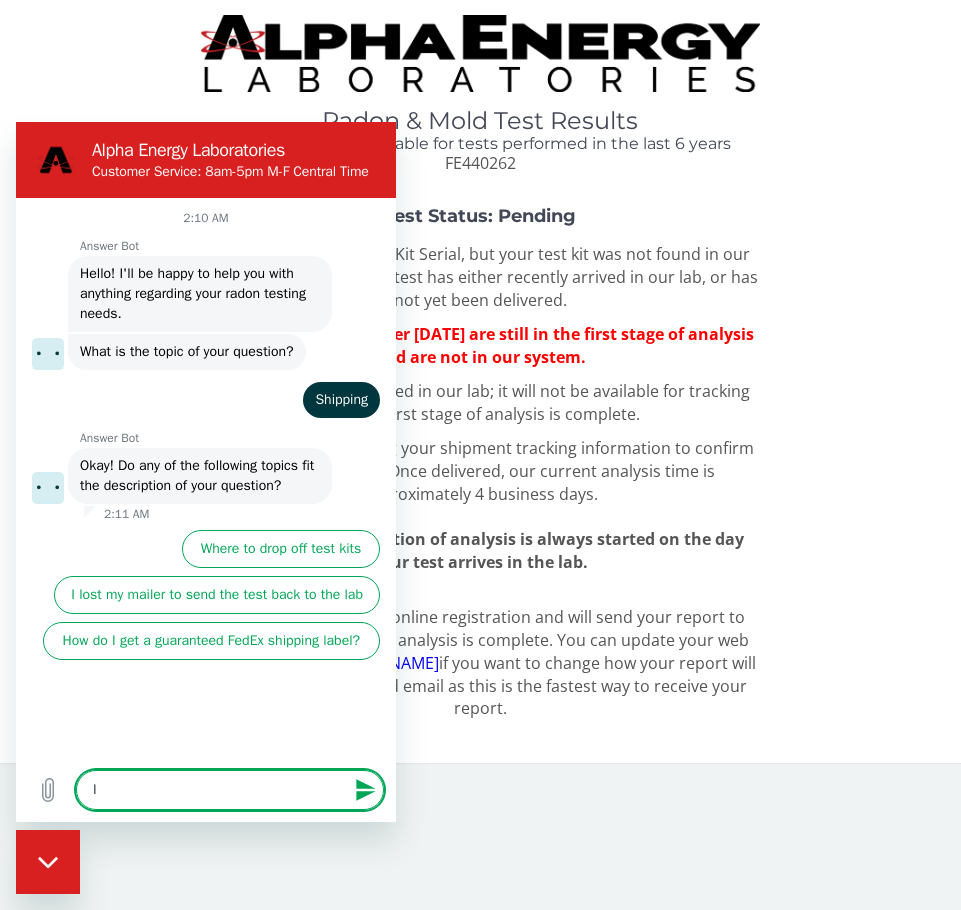 type on "I p" 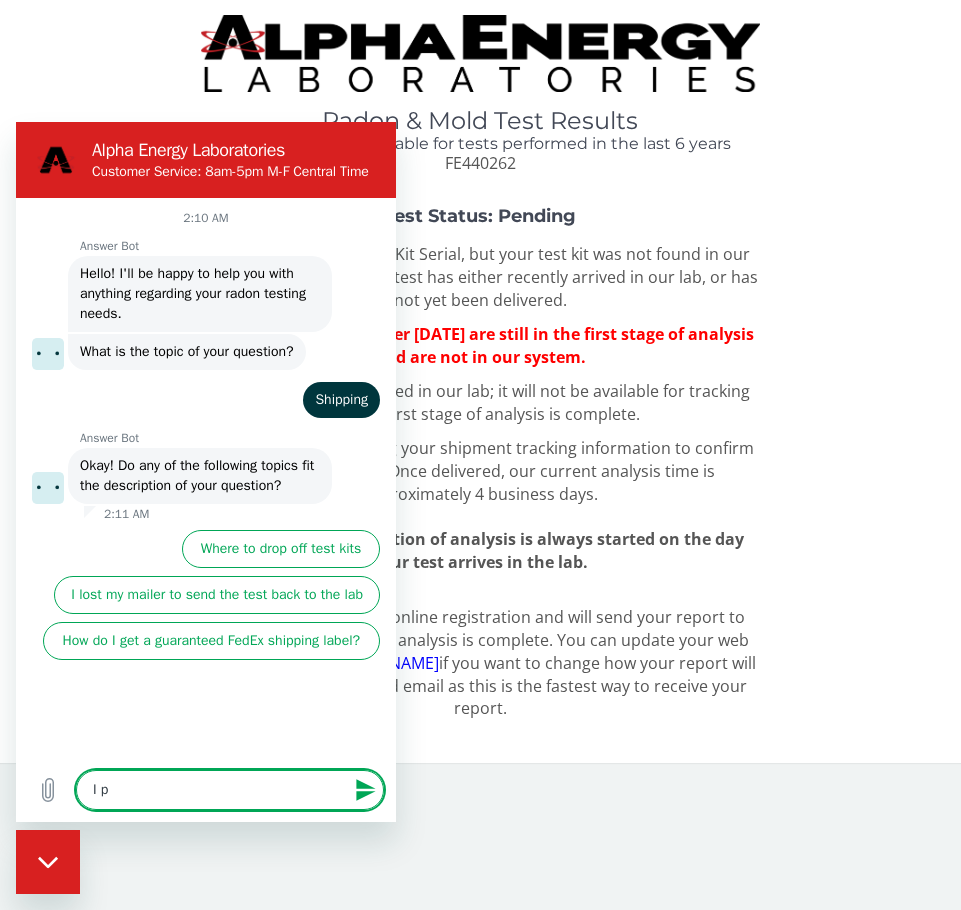 type on "I pu" 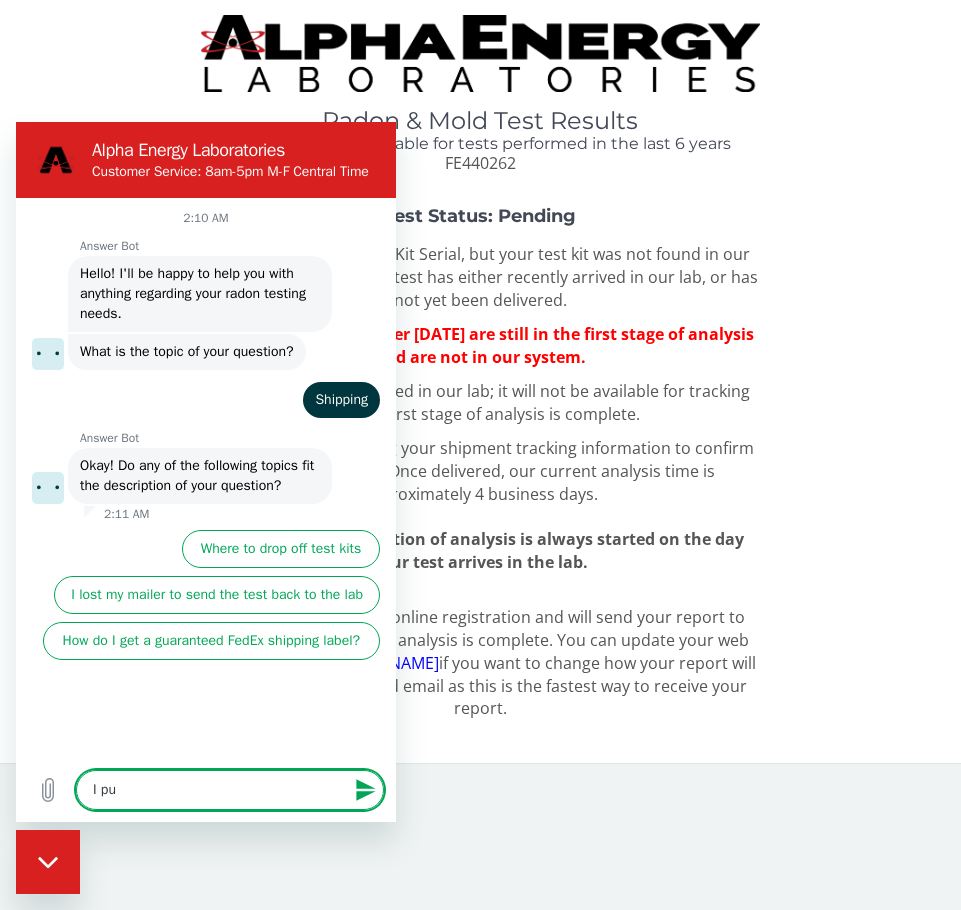type on "x" 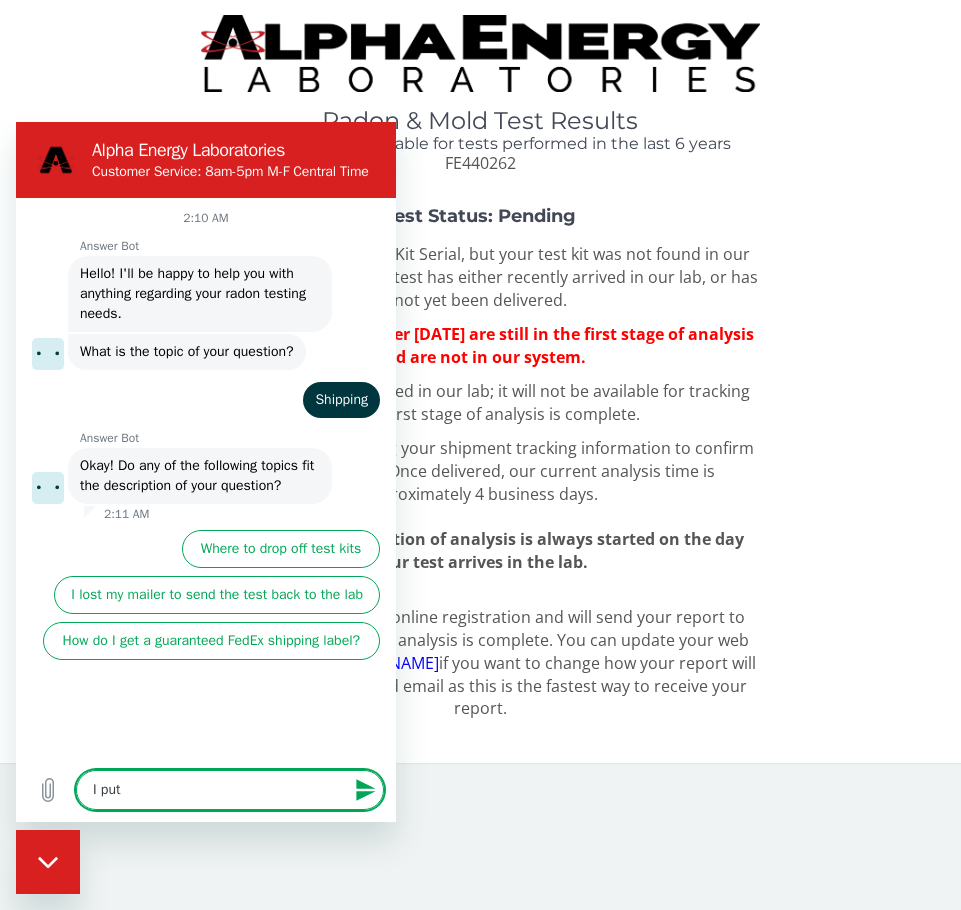 type on "I put" 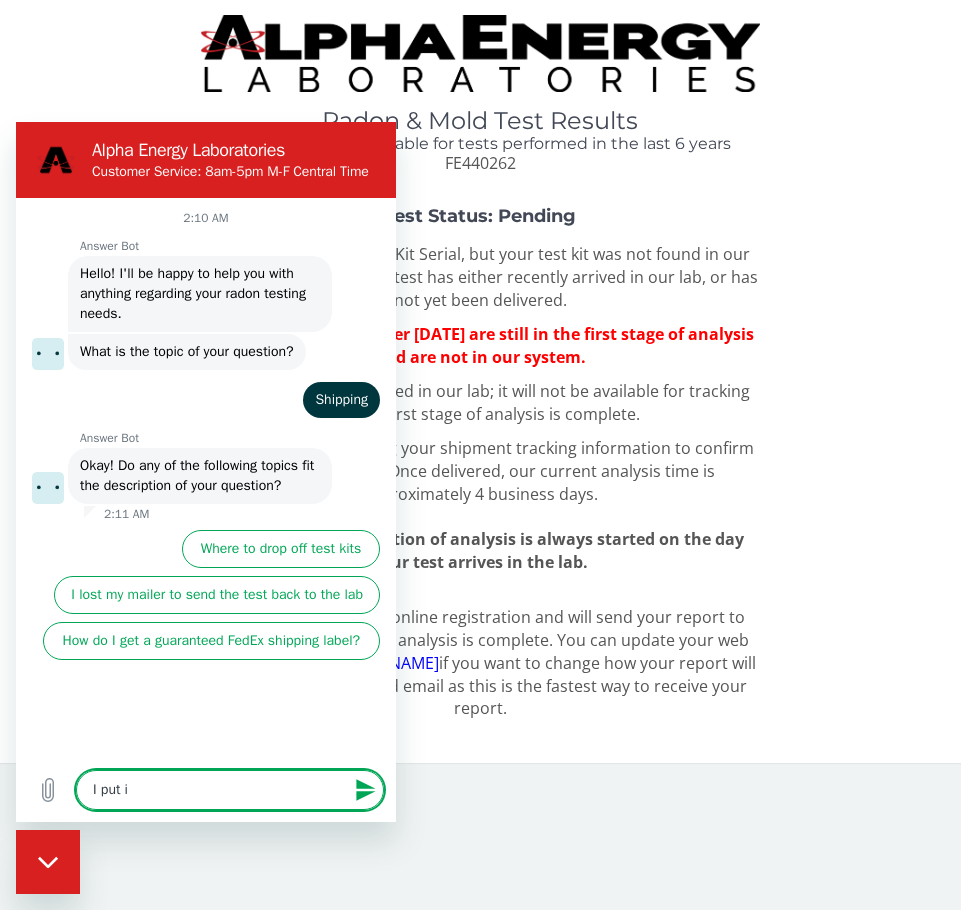 type on "I put it" 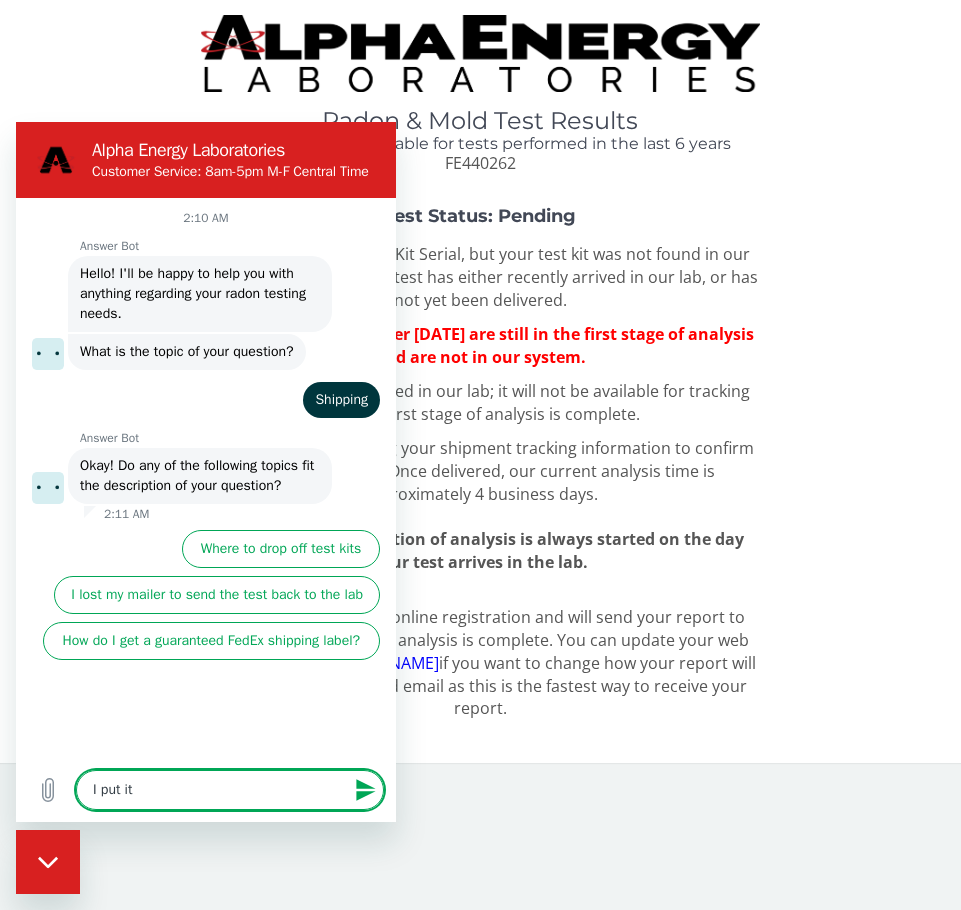 type on "I put it" 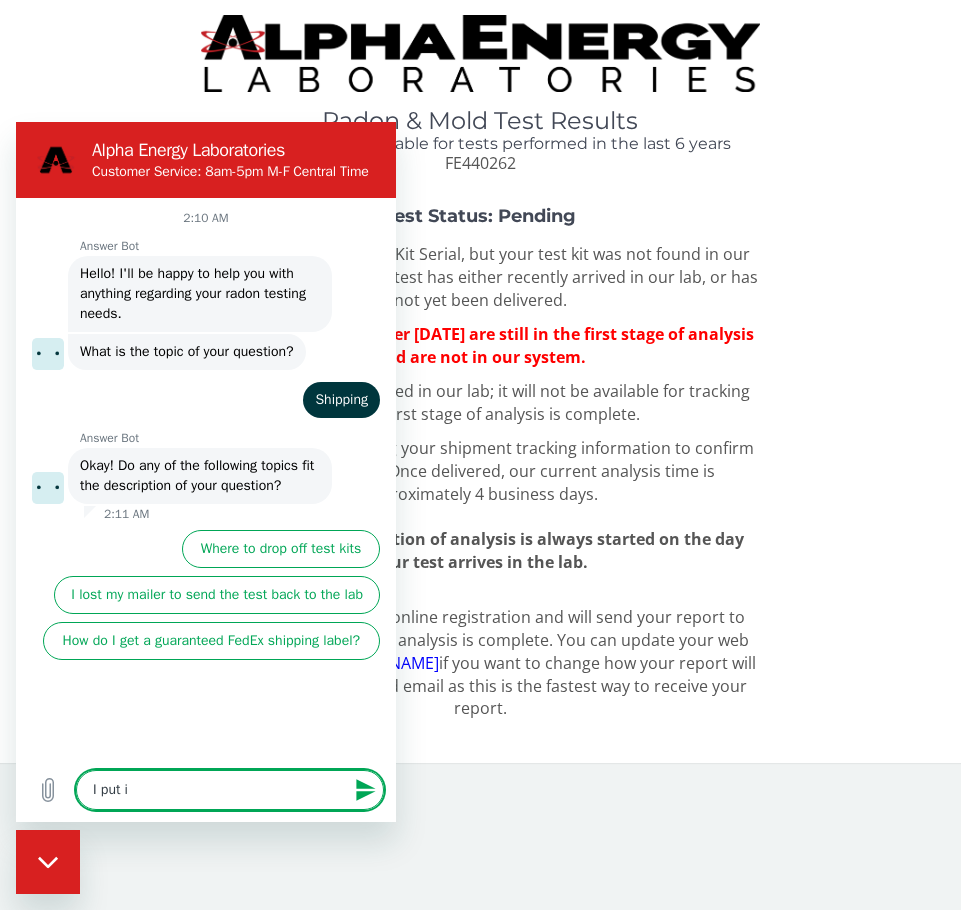 type on "I put" 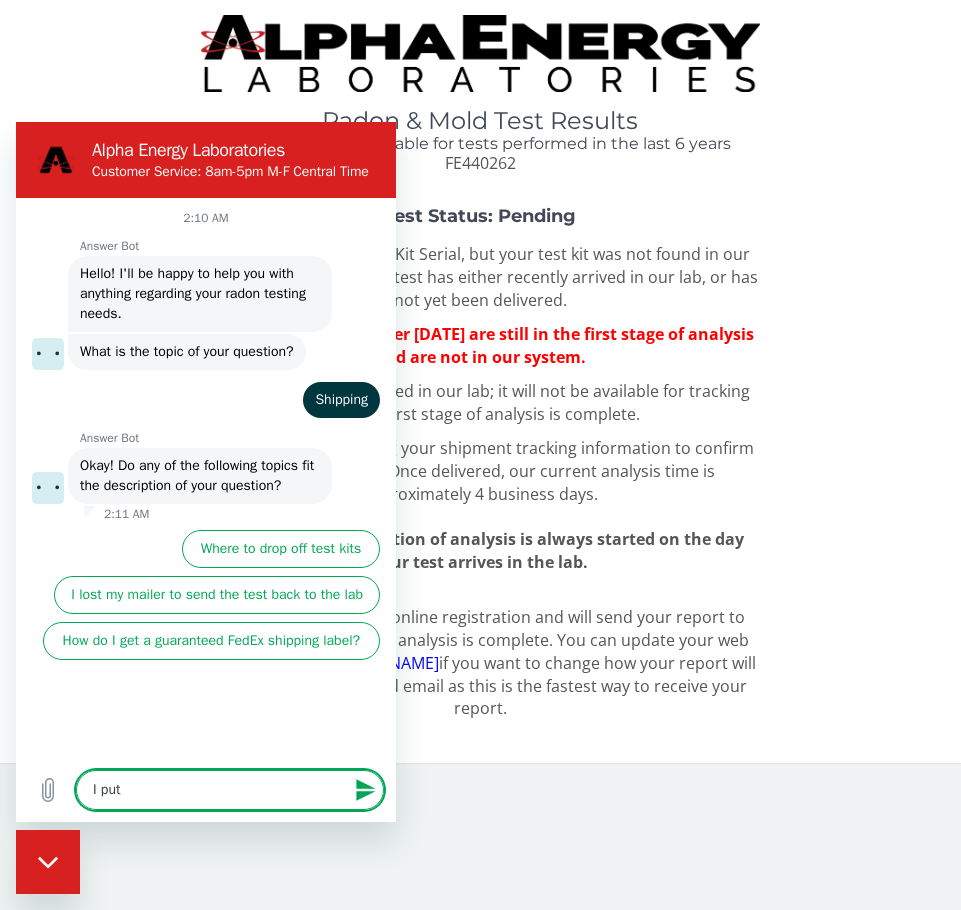 type on "I put t" 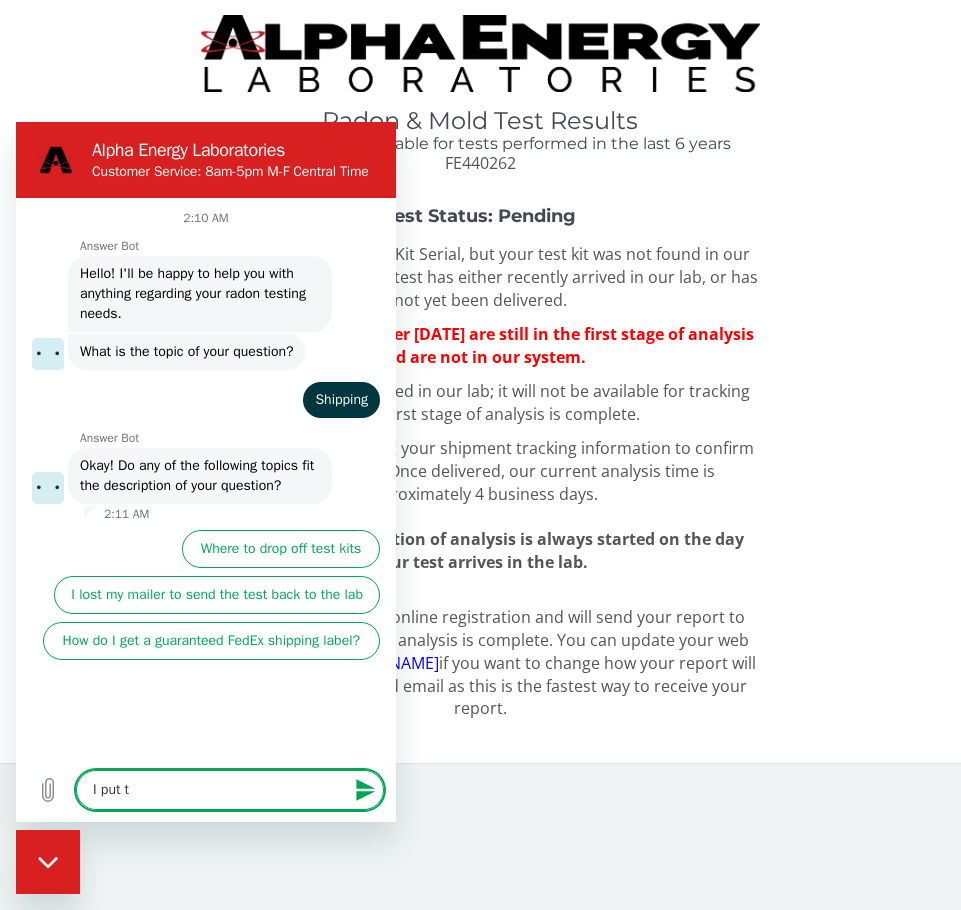 type on "I put th" 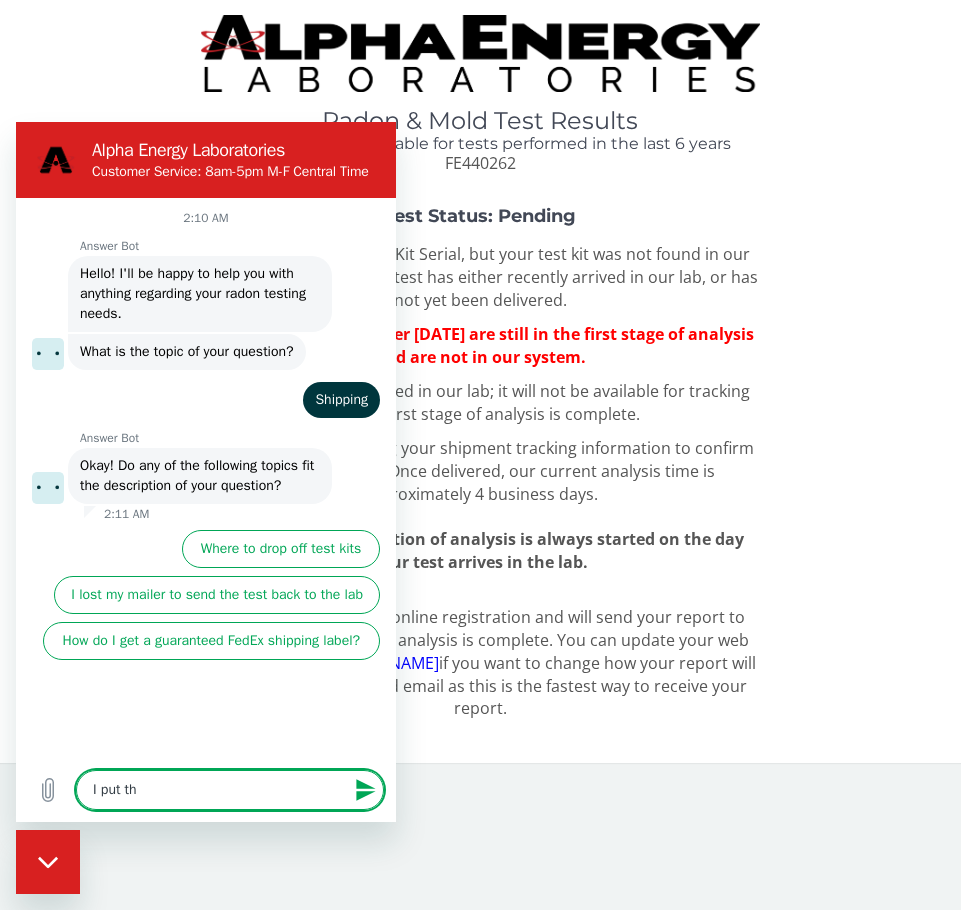 type on "I put the" 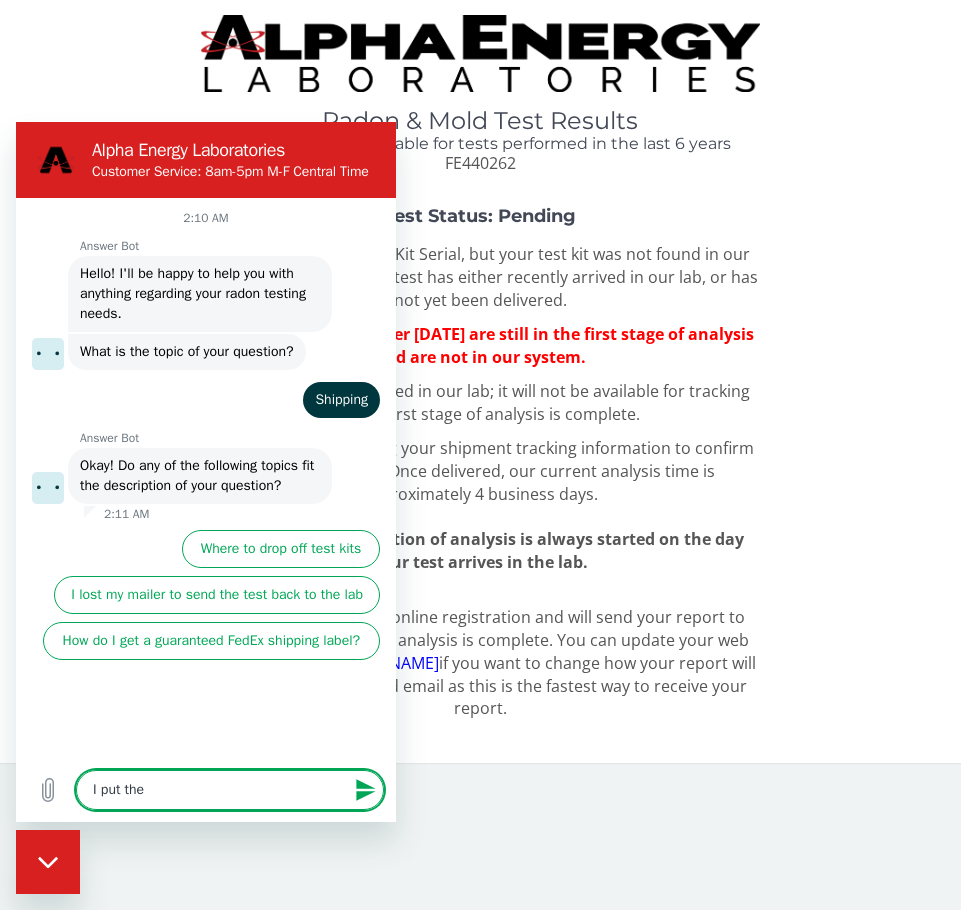 type on "I put the" 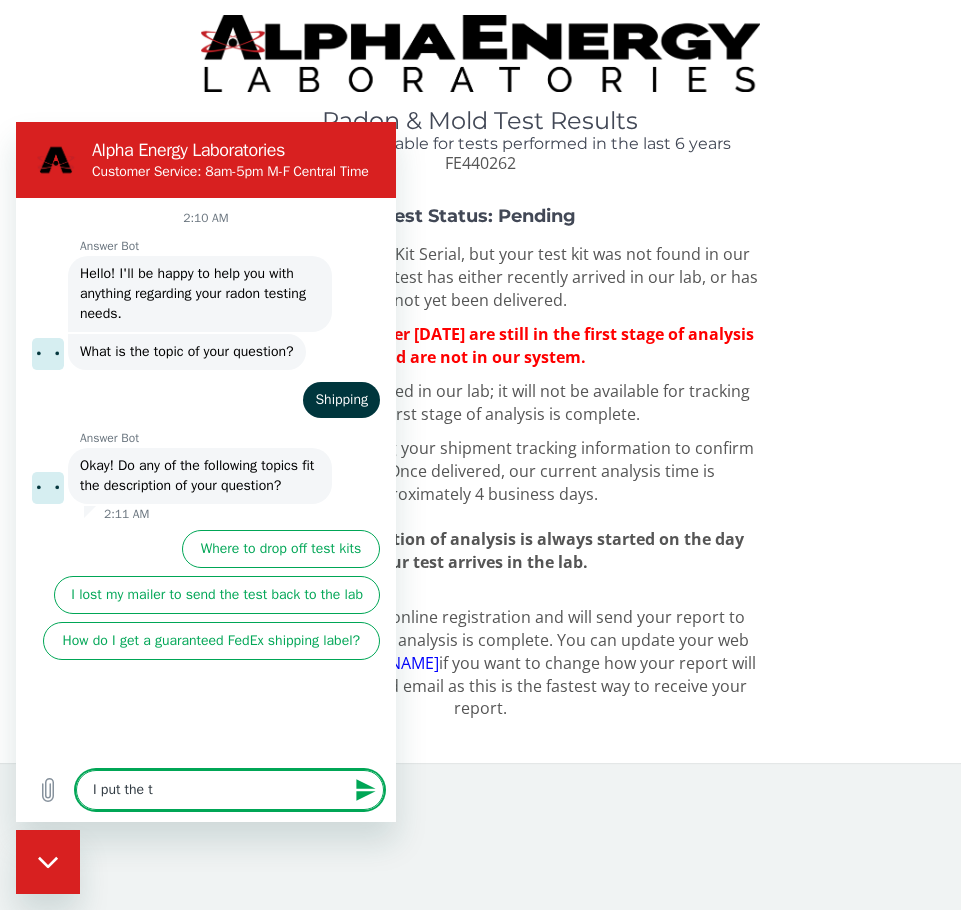 type on "I put the te" 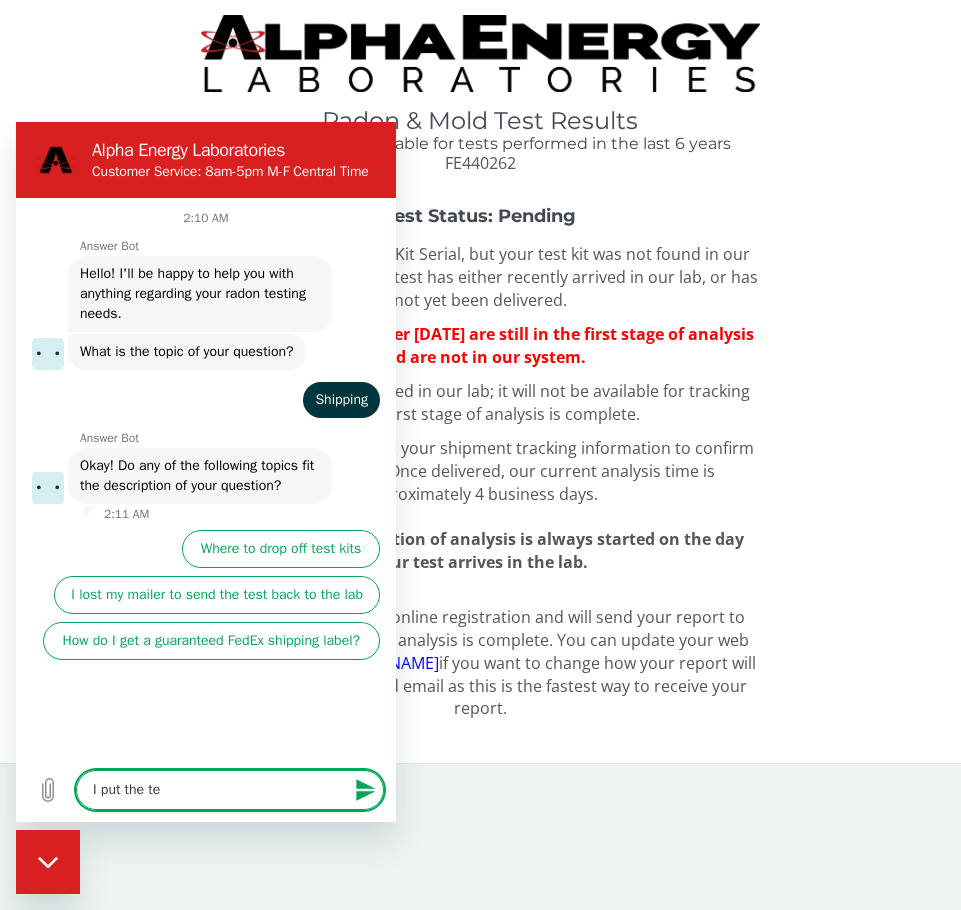 type on "I put the tex" 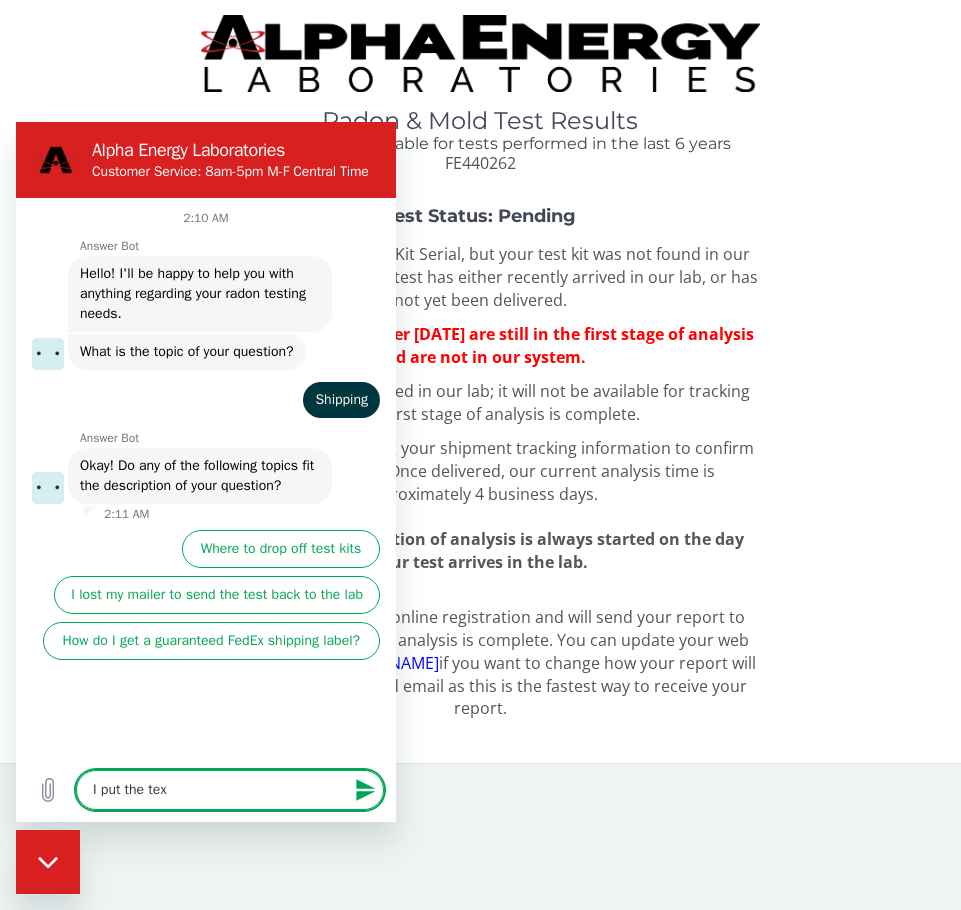 type on "I put the text" 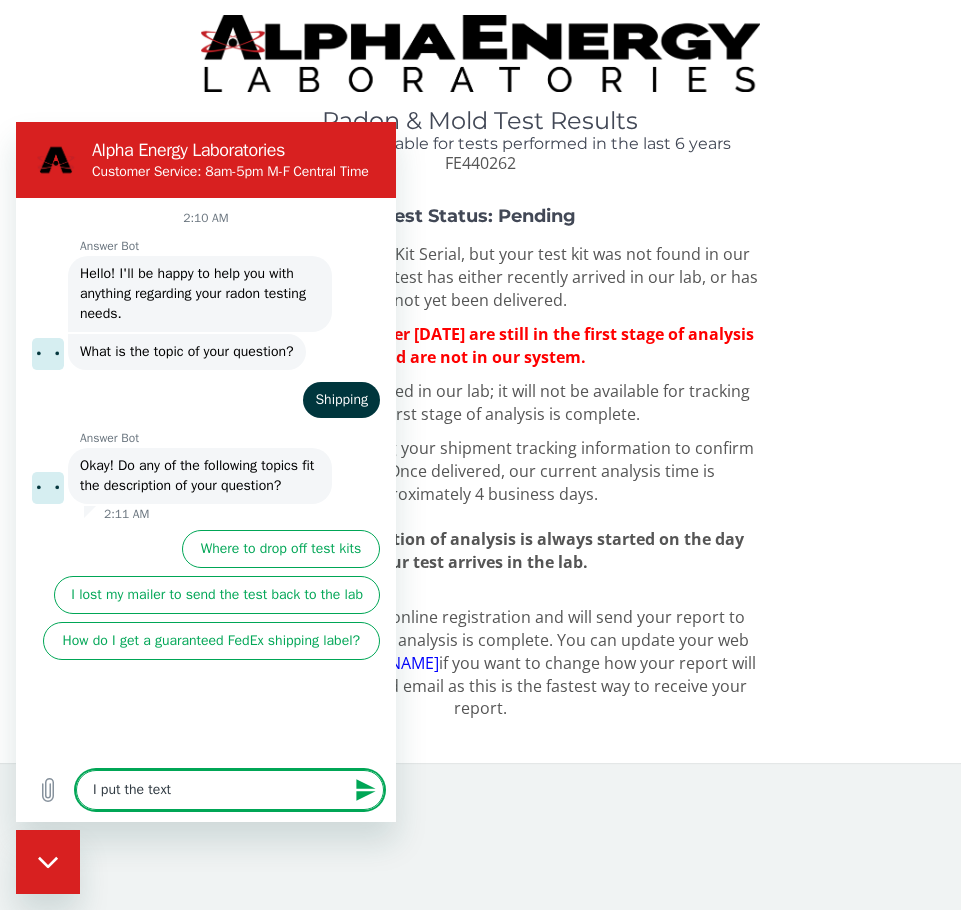 type on "I put the tex" 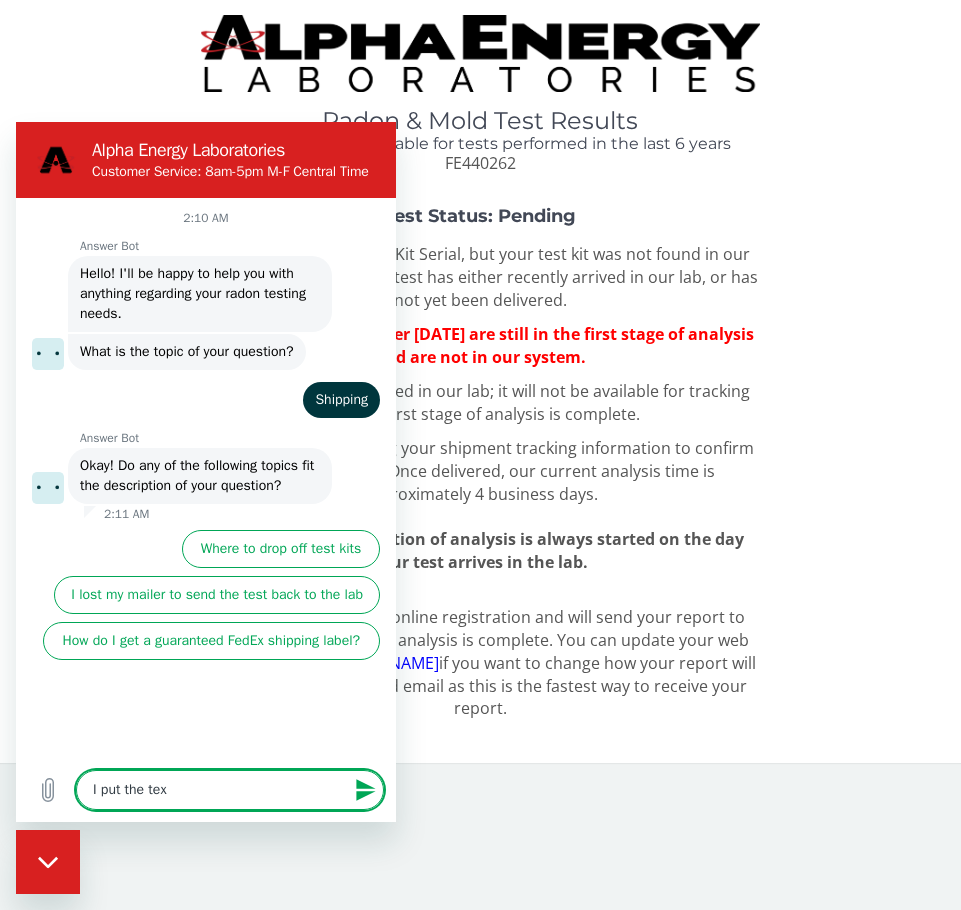 type on "I put the te" 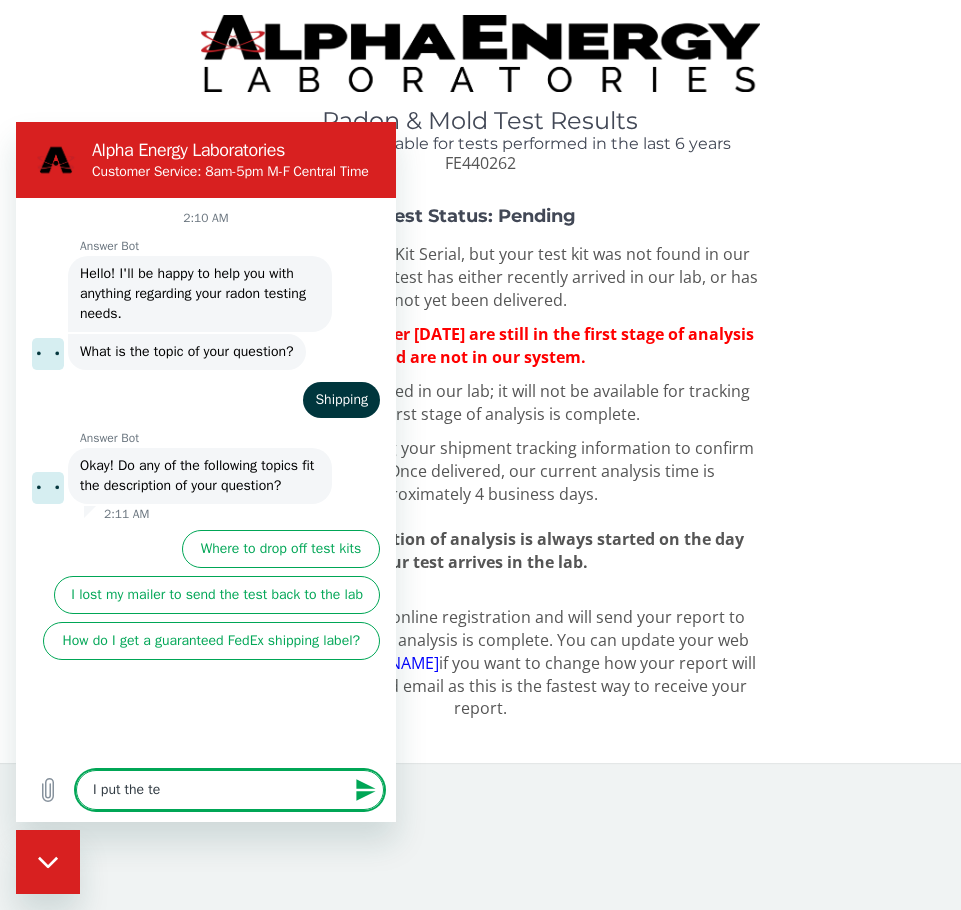 type on "x" 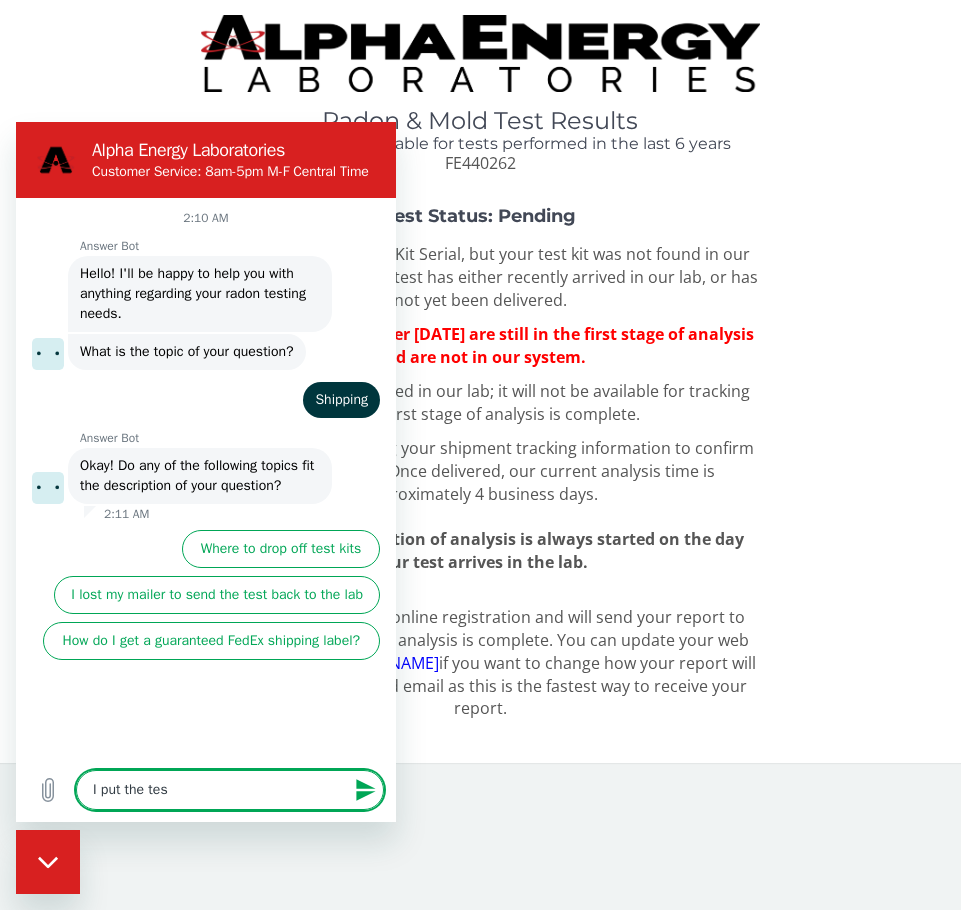 type on "I put the test" 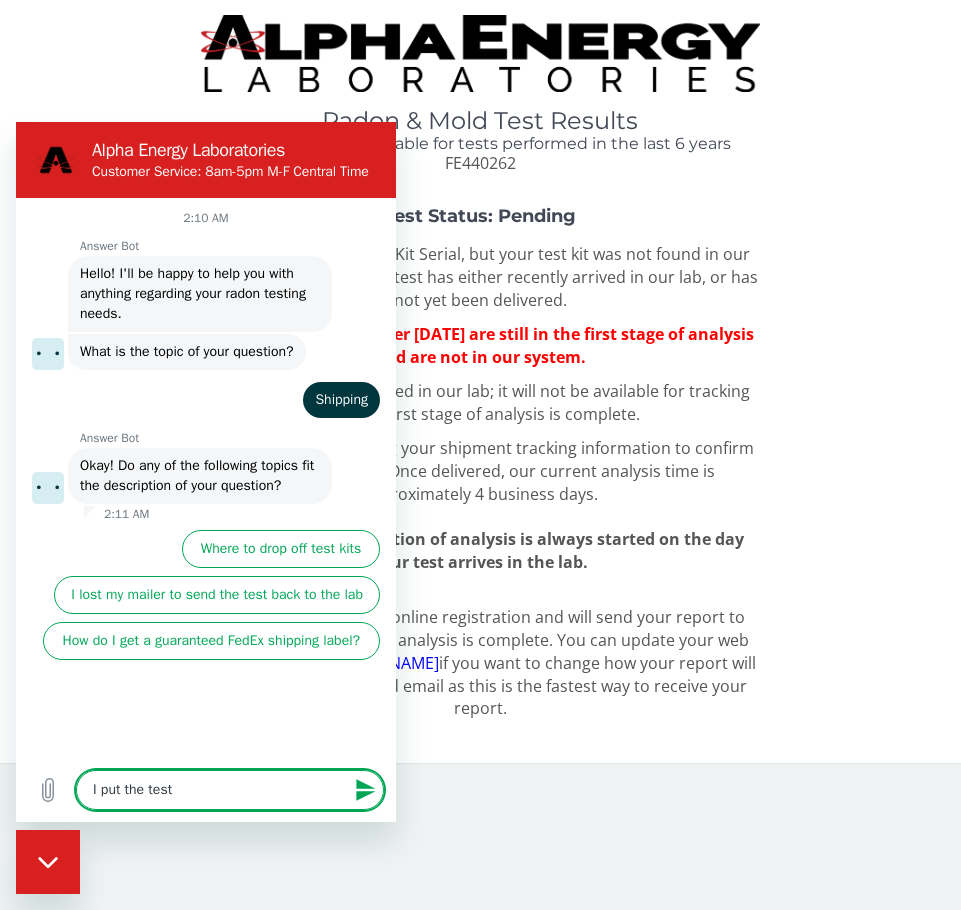 type on "I put the test" 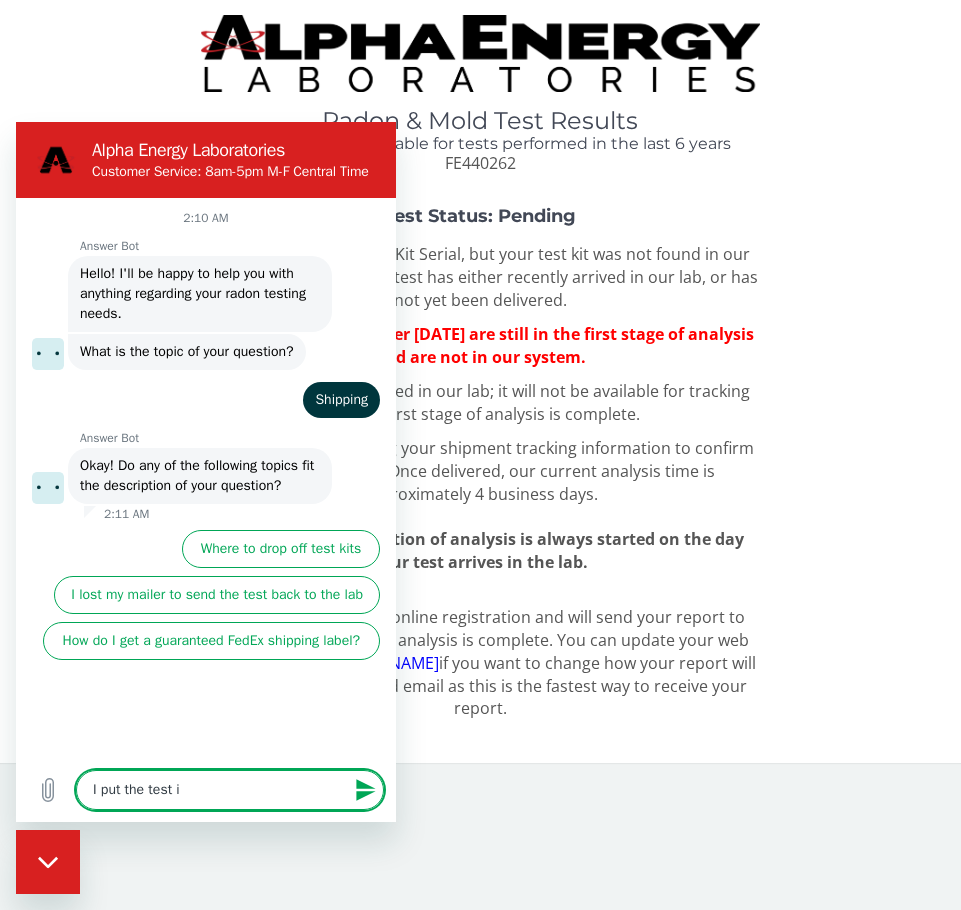 type on "I put the test in" 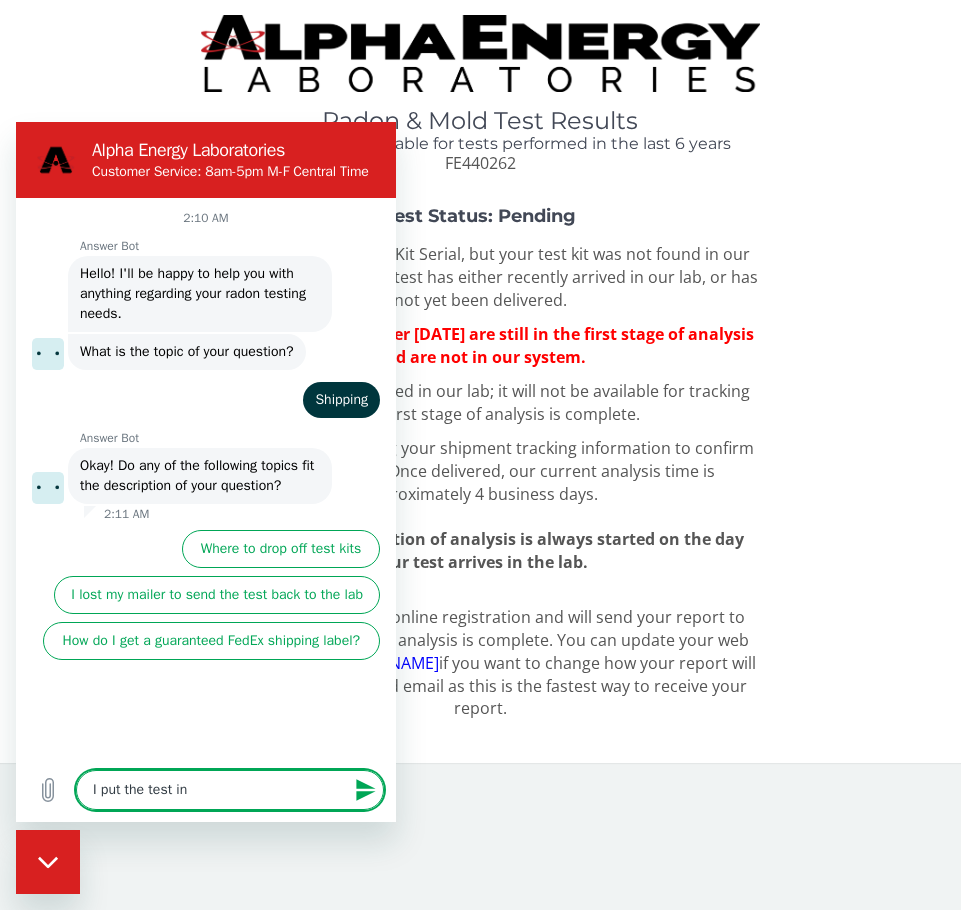 type on "I put the test in" 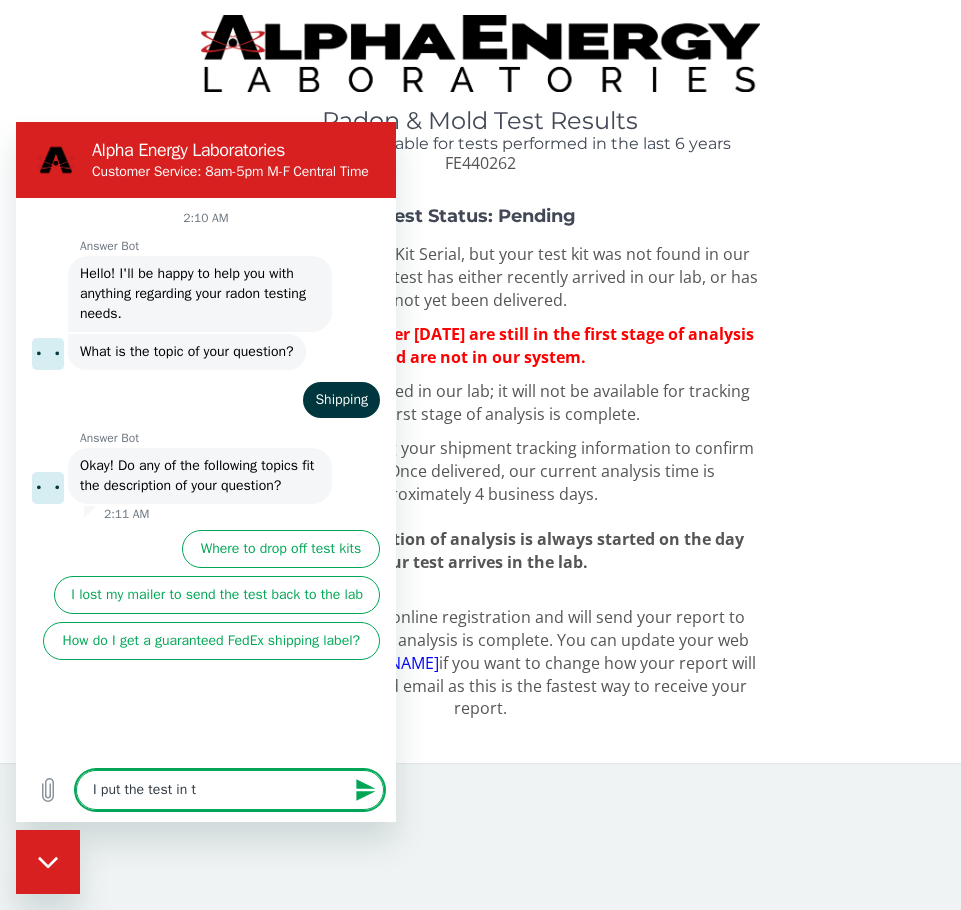 type on "I put the test in th" 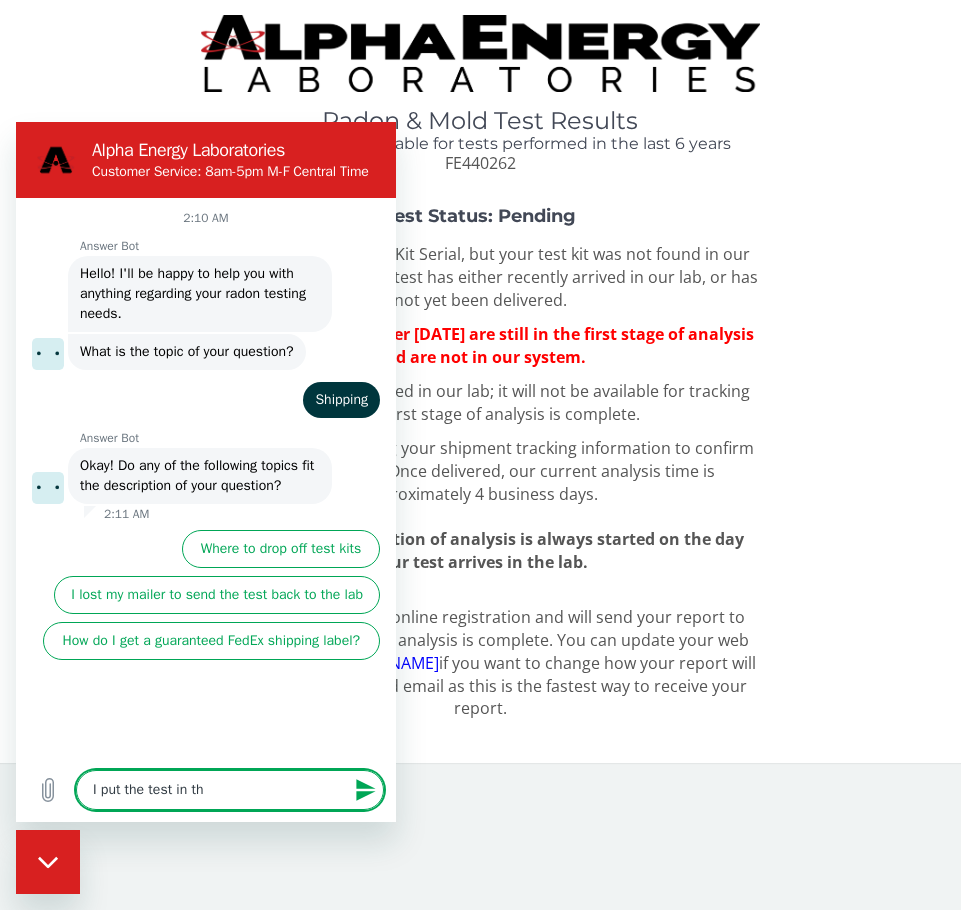 type on "I put the test in the" 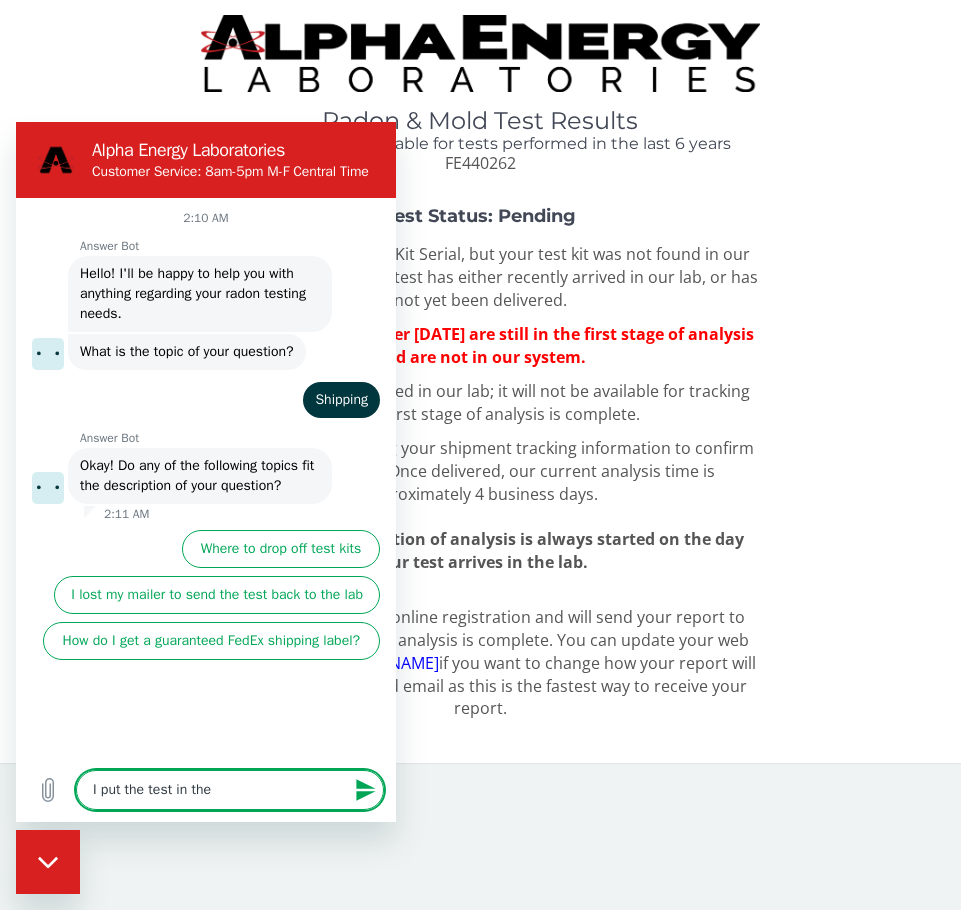 type on "I put the test in the" 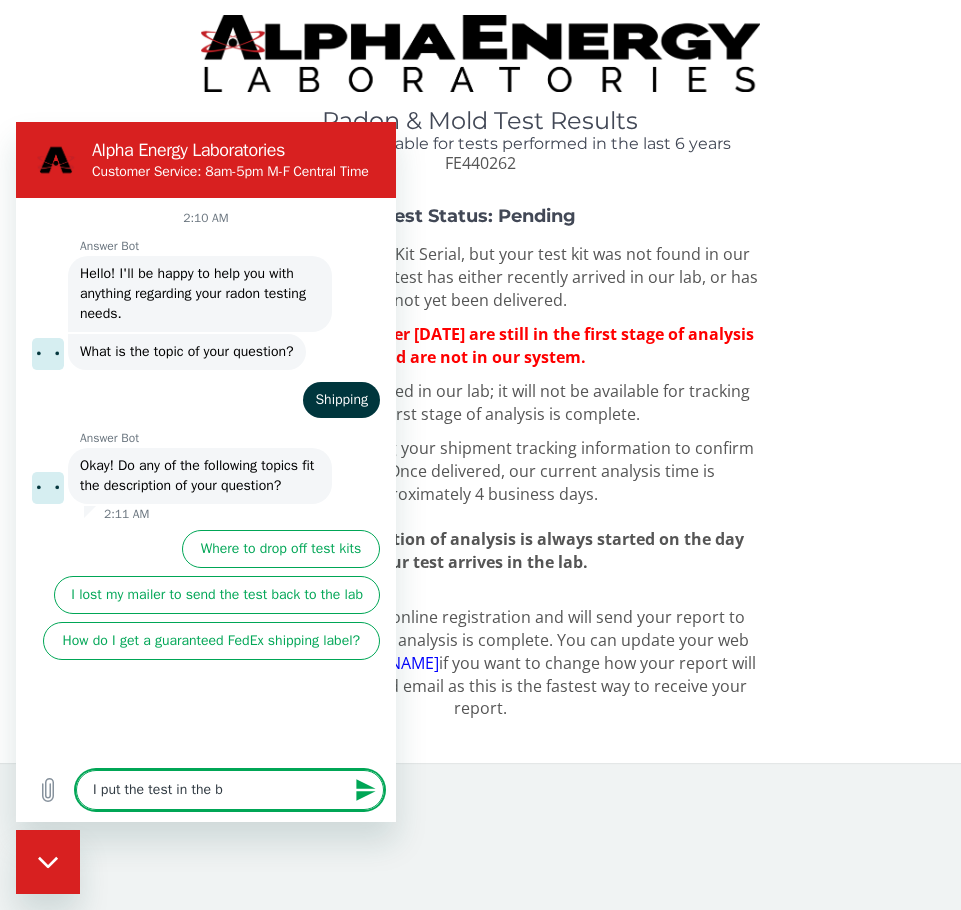 type on "I put the test in the bo" 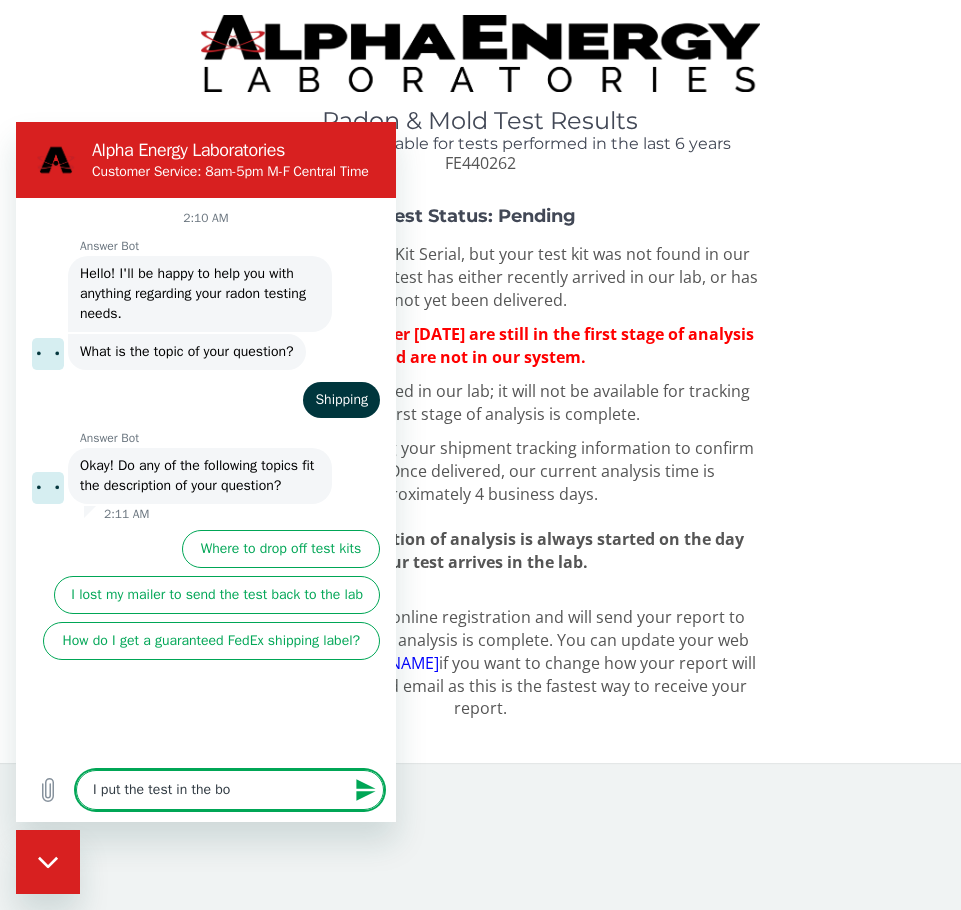 type on "I put the test in the box" 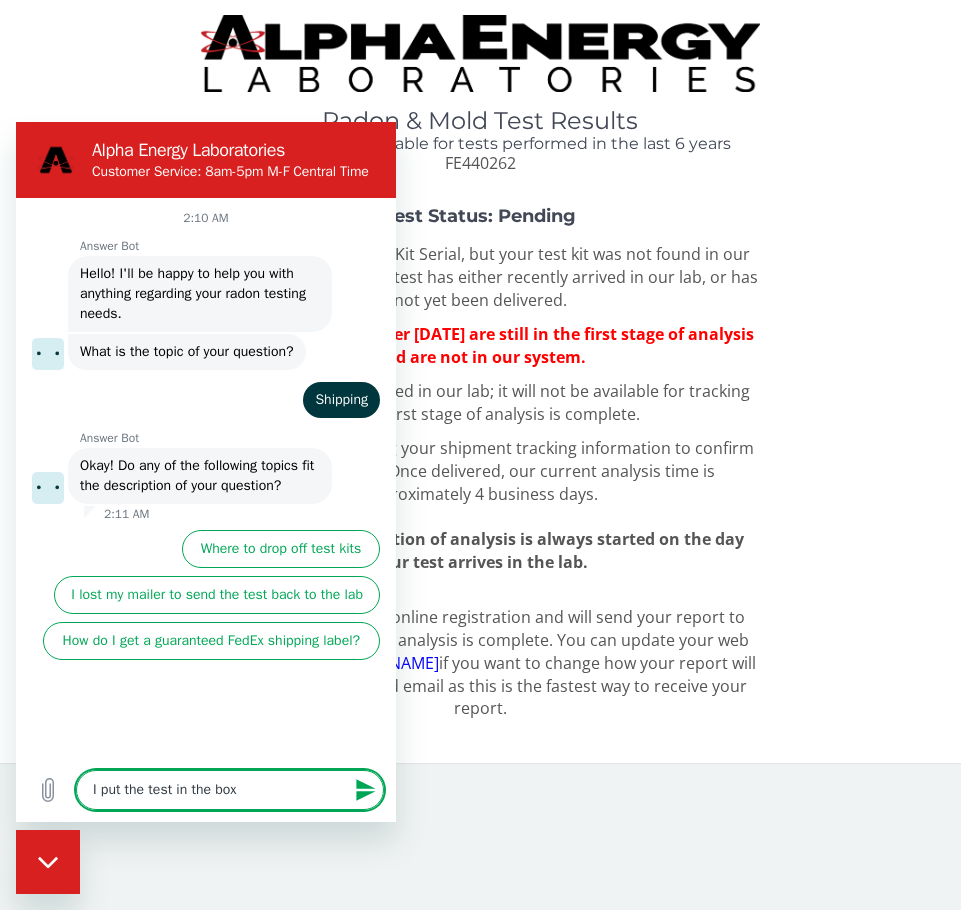 type on "I put the test in the bo" 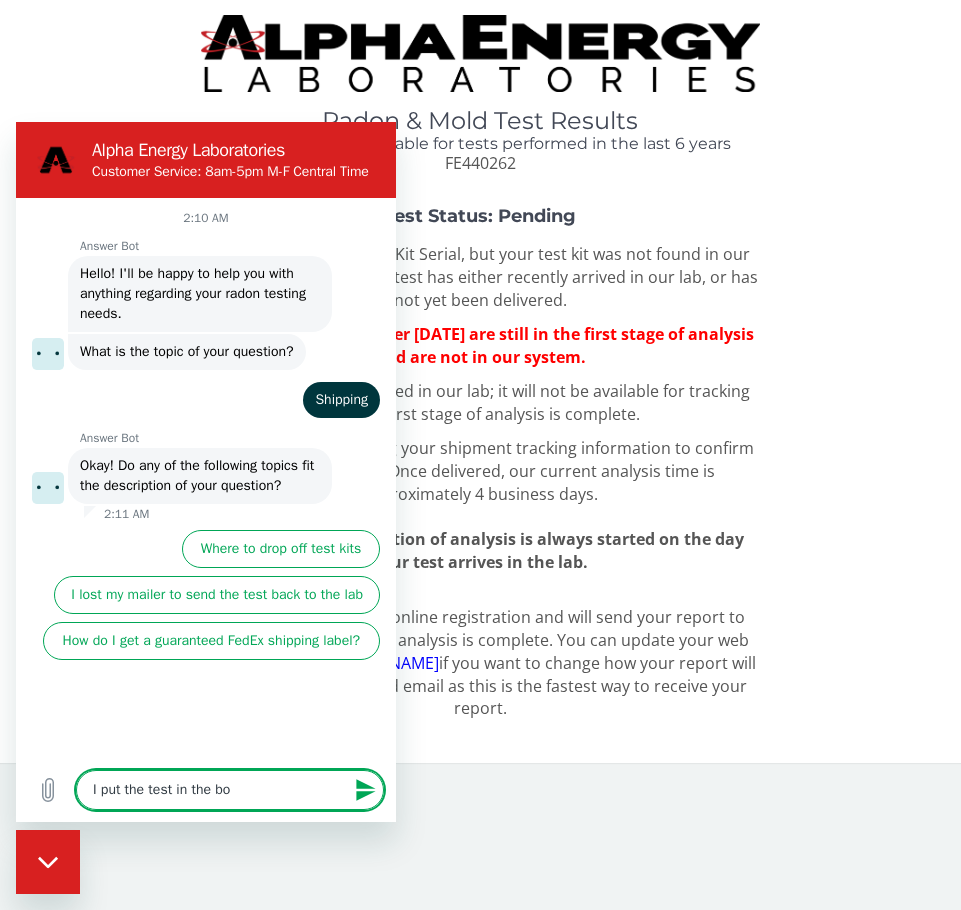 type on "I put the test in the b" 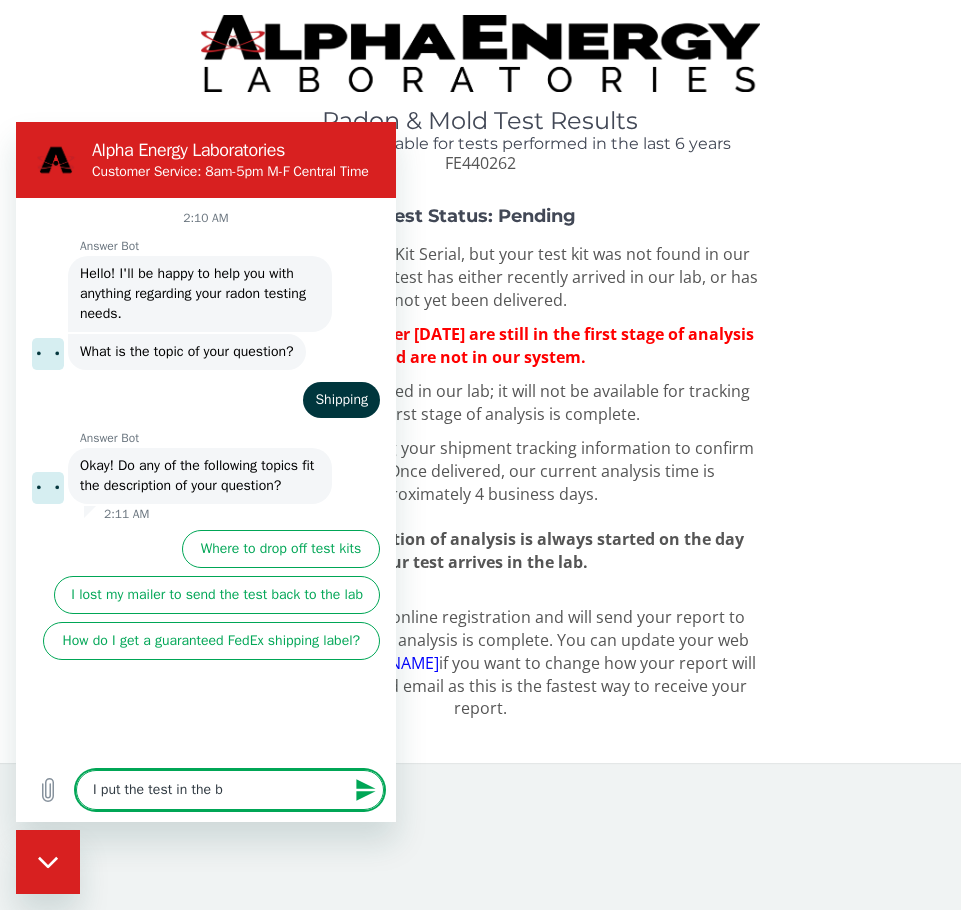 type on "I put the test in the" 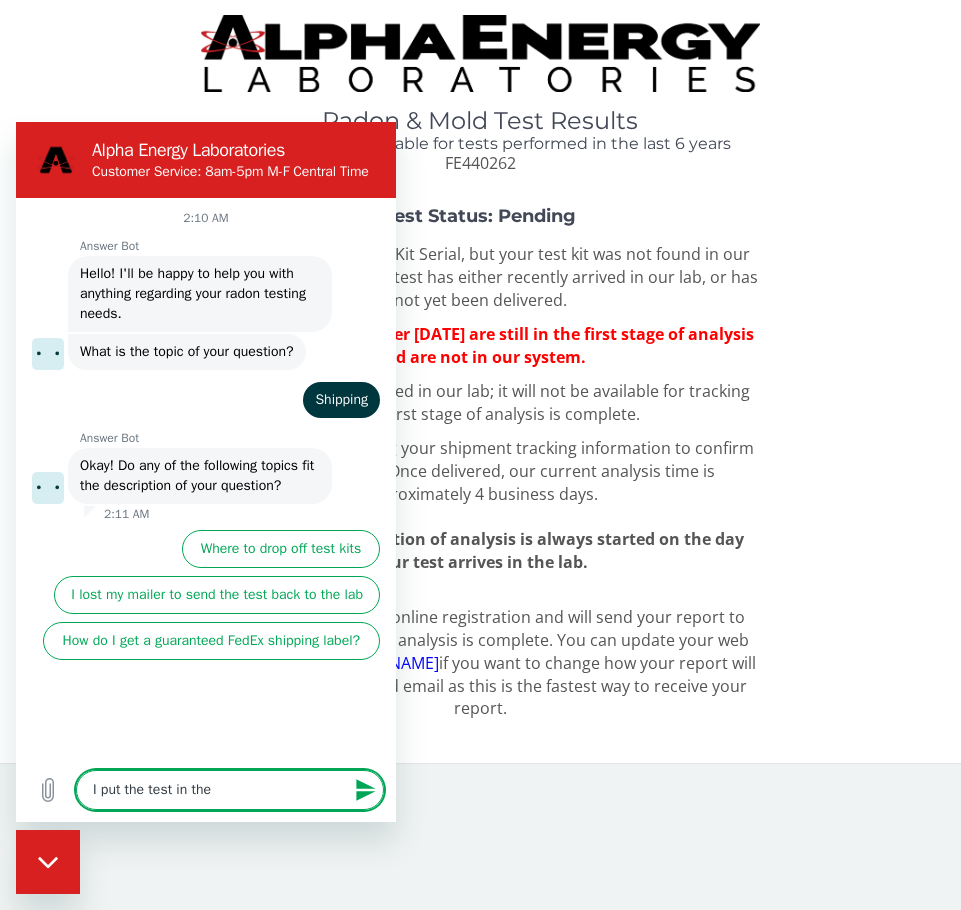 type on "I put the test in the F" 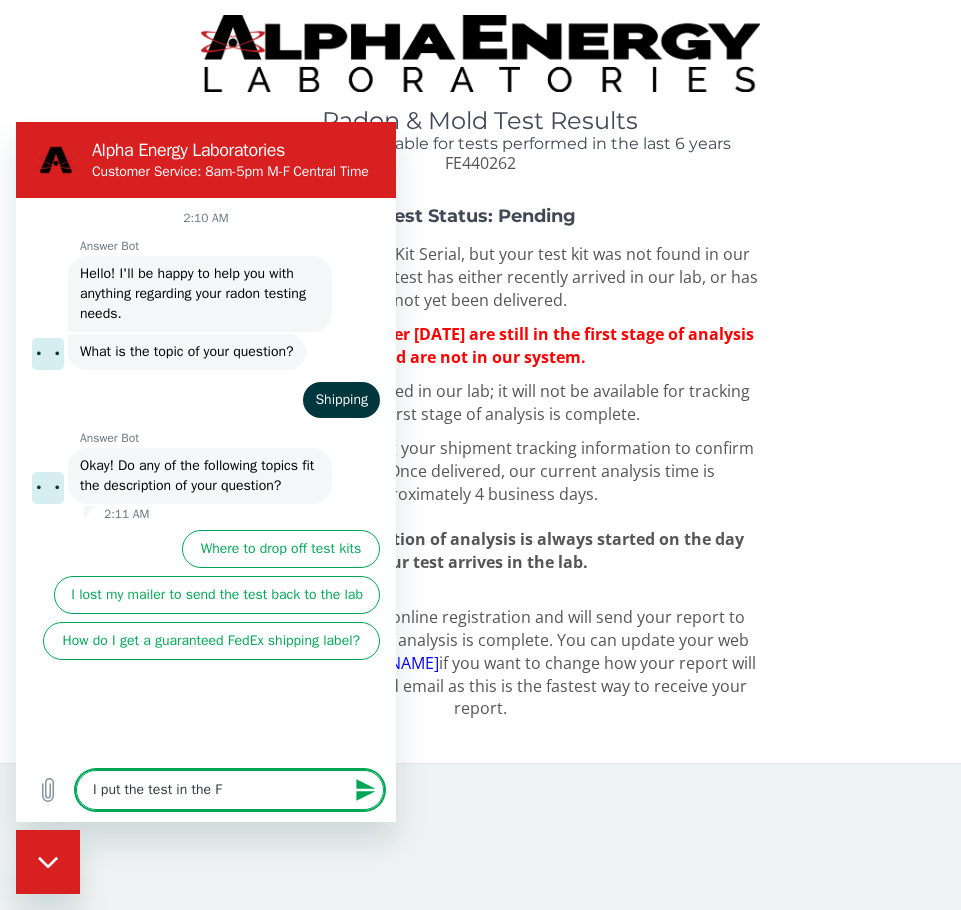 type on "I put the test in the Fe" 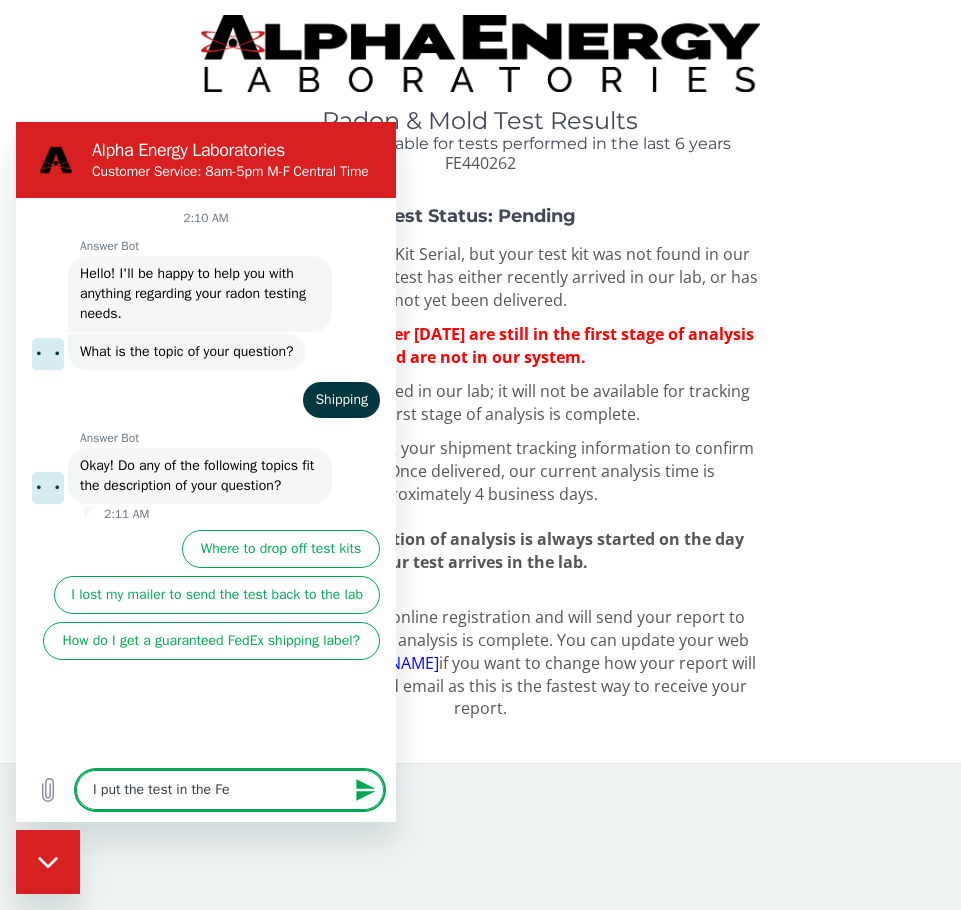 type on "I put the test in the Fed" 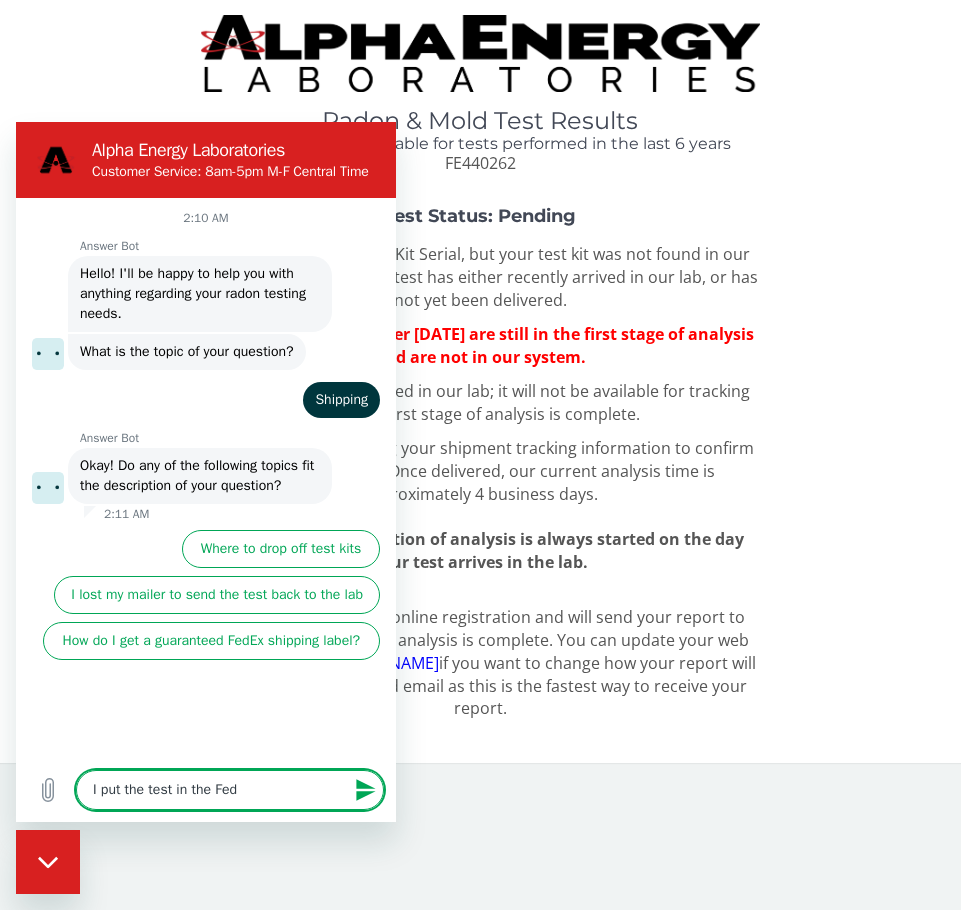 type on "I put the test in the Fede" 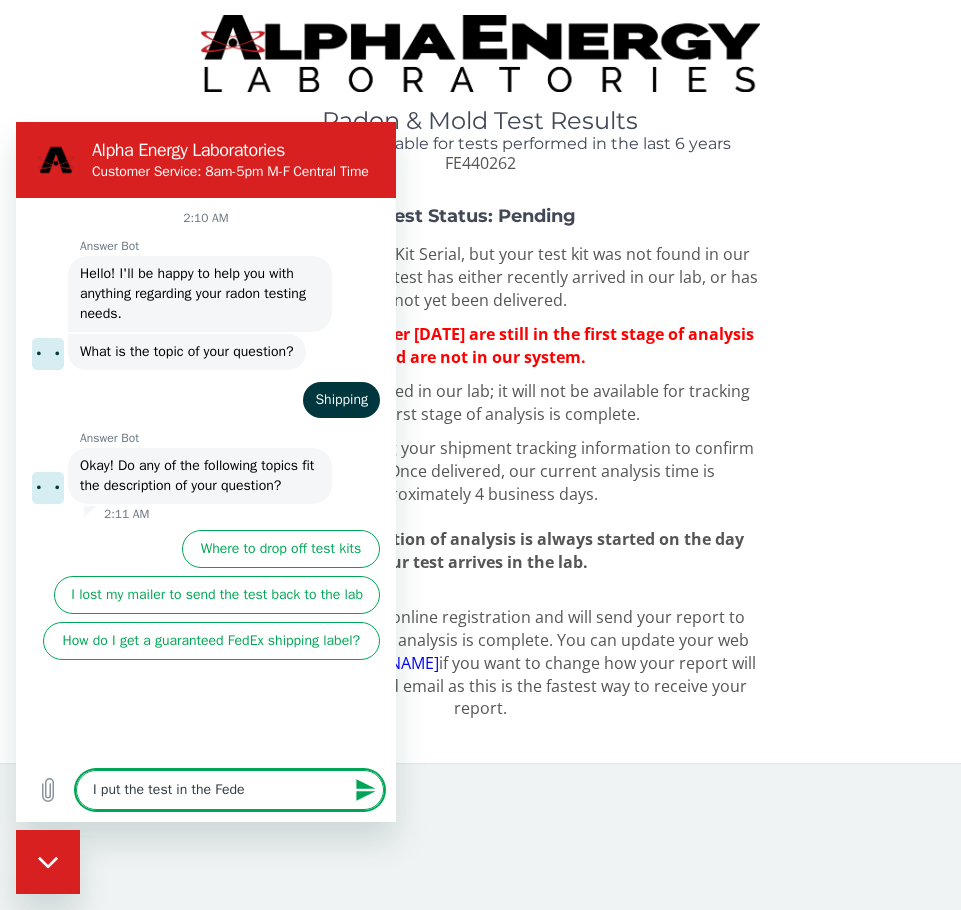 type on "I put the test in the Fedex" 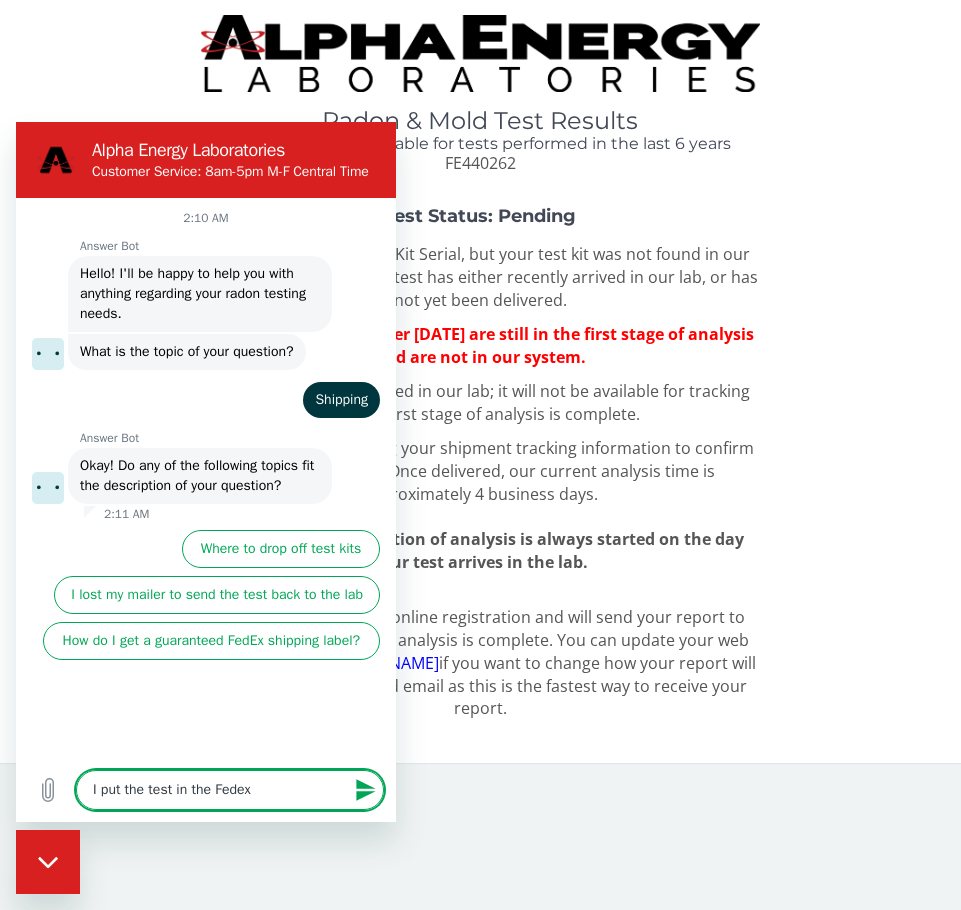 type on "I put the test in the Fedex" 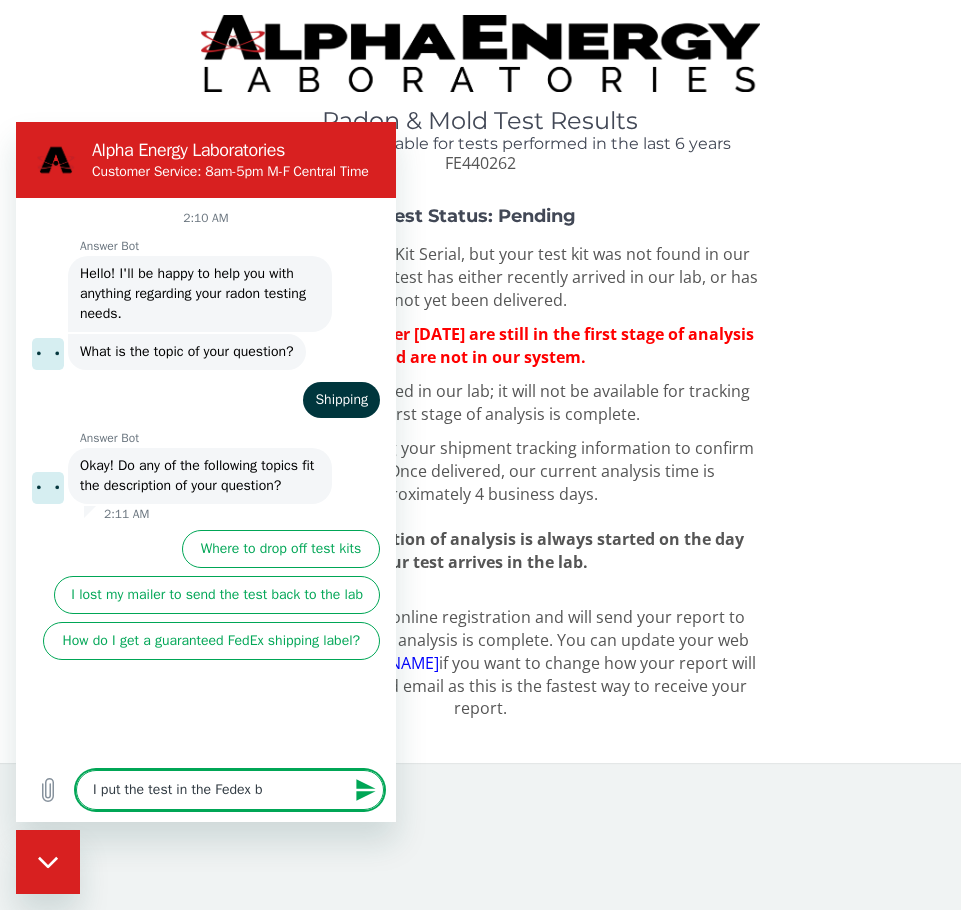 type on "I put the test in the Fedex bo" 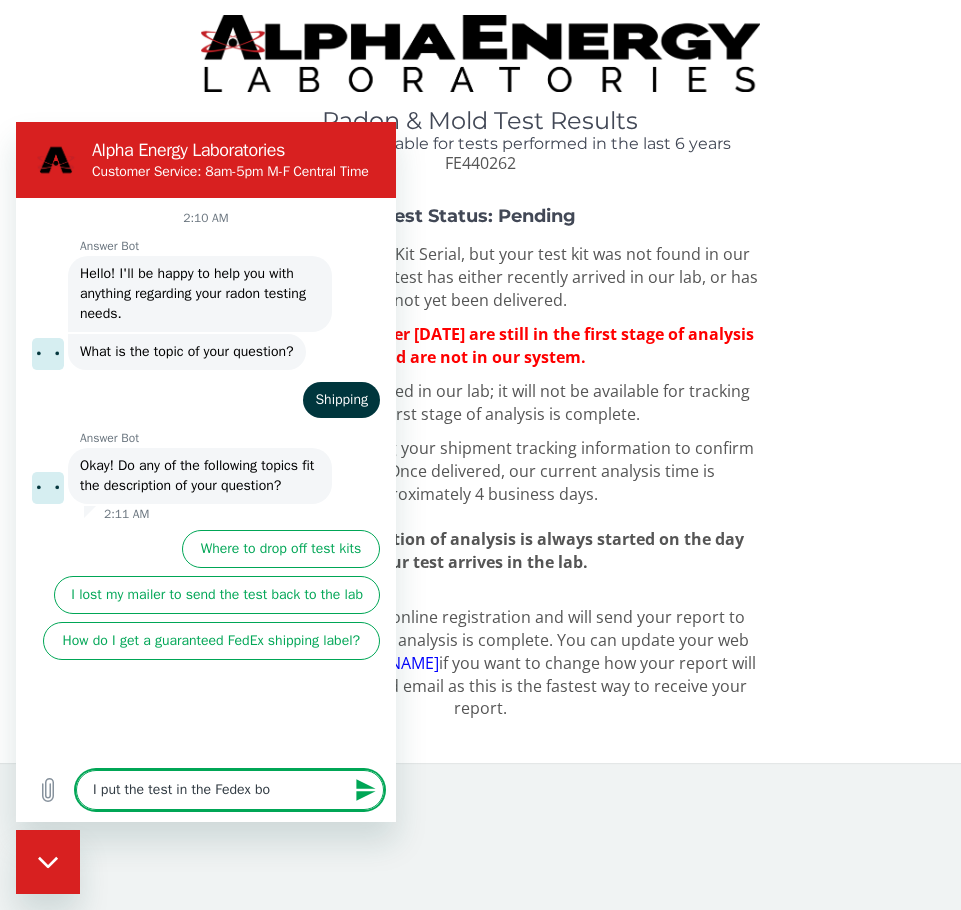 type on "I put the test in the Fedex b" 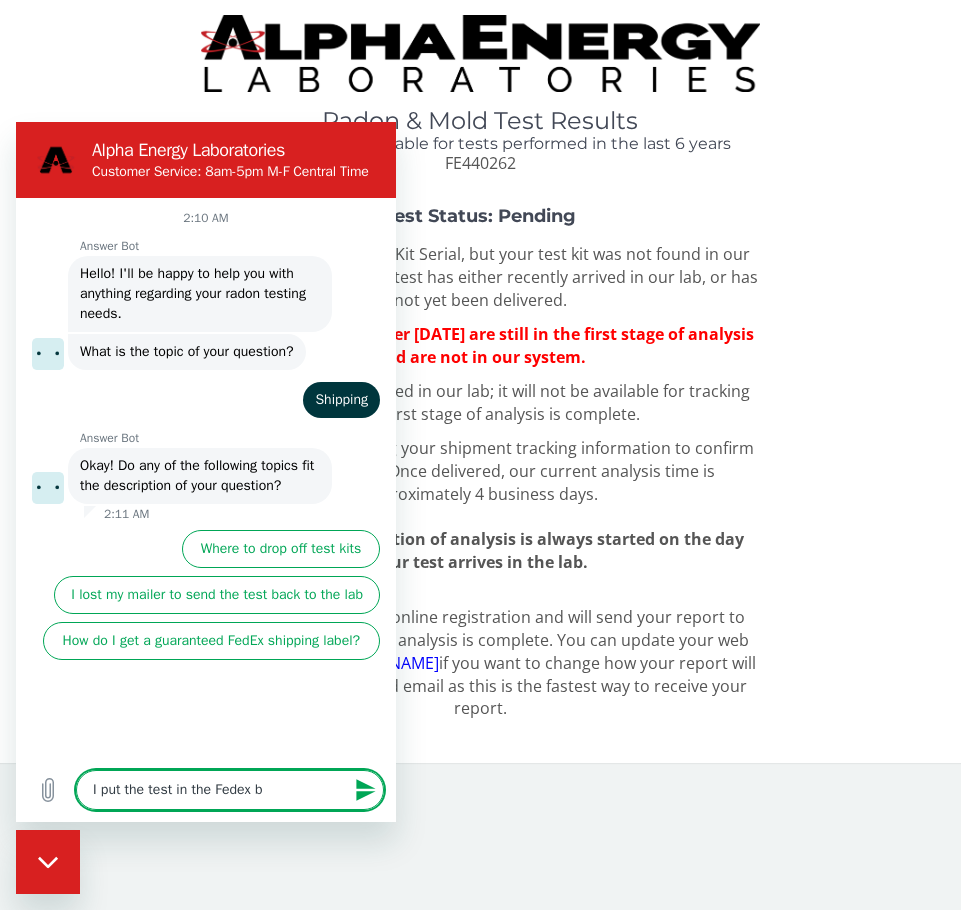 type on "I put the test in the Fedex" 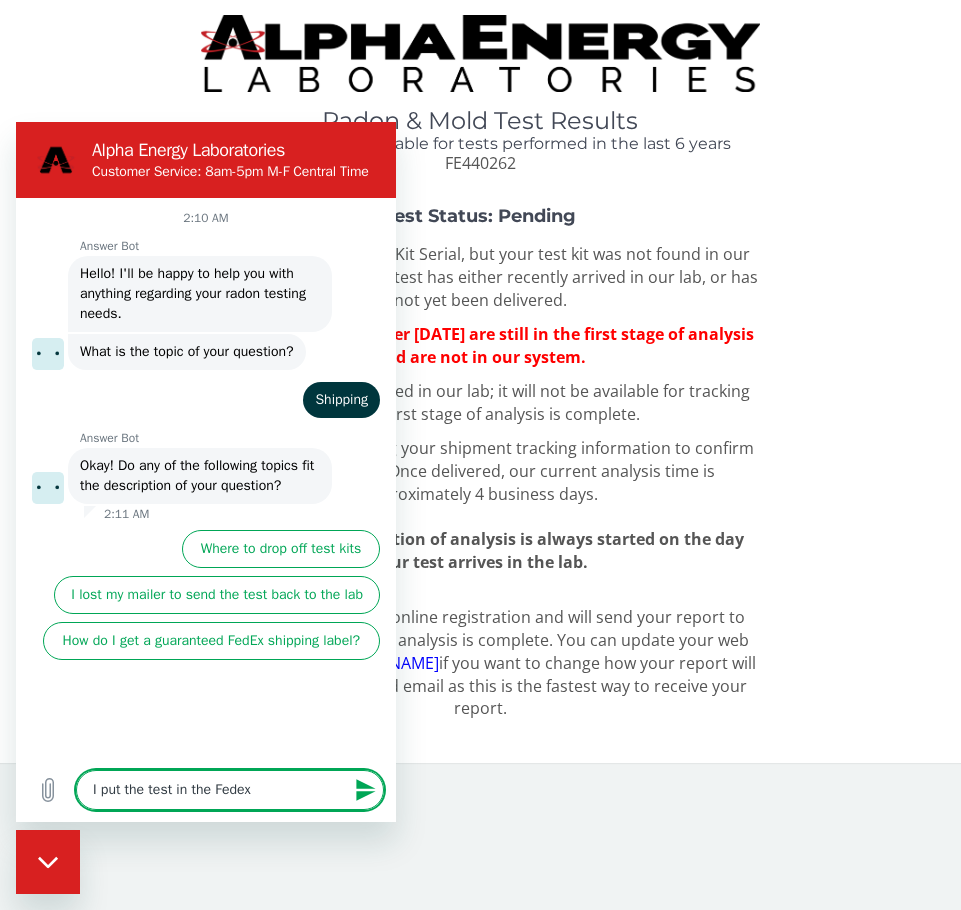 type on "I put the test in the Fedex" 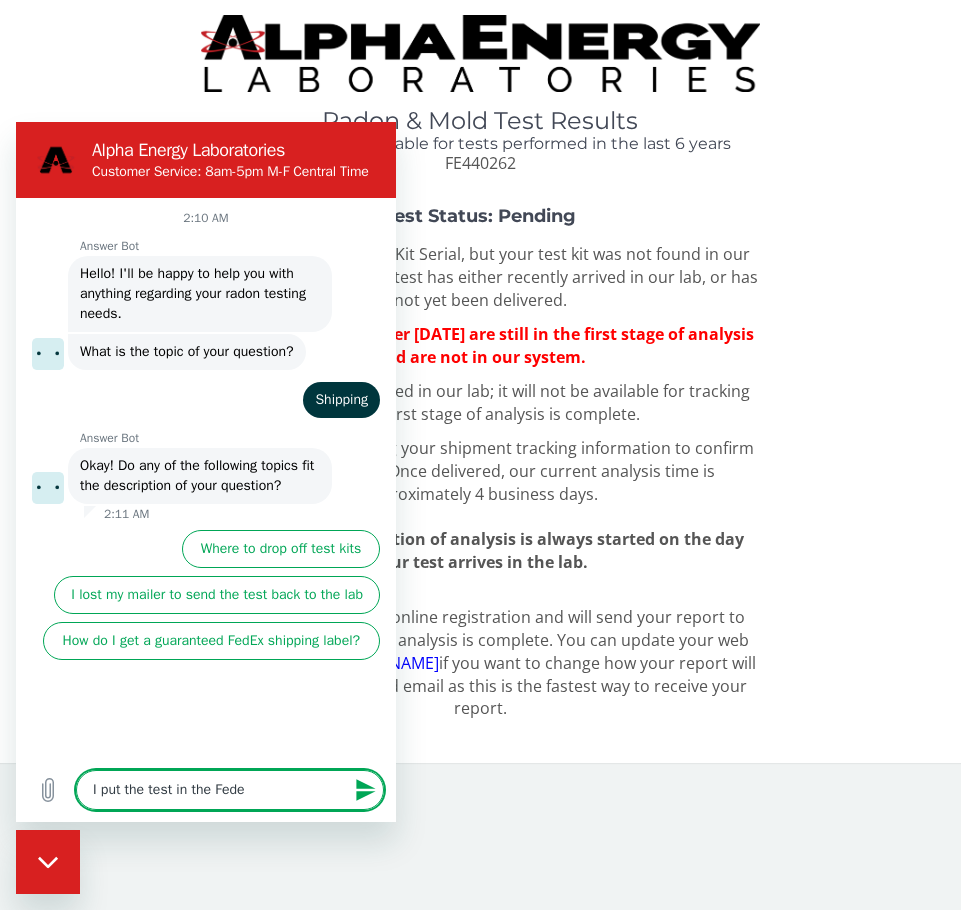 type on "I put the test in the Fed" 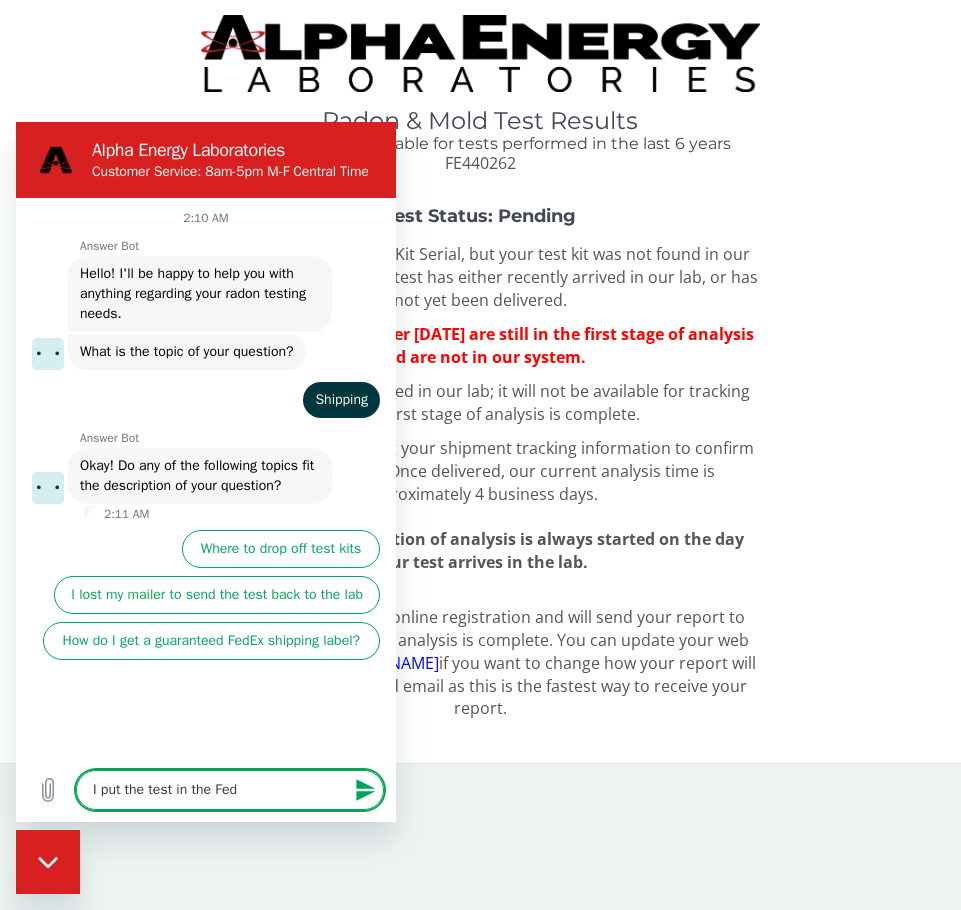 type on "I put the test in the Fede" 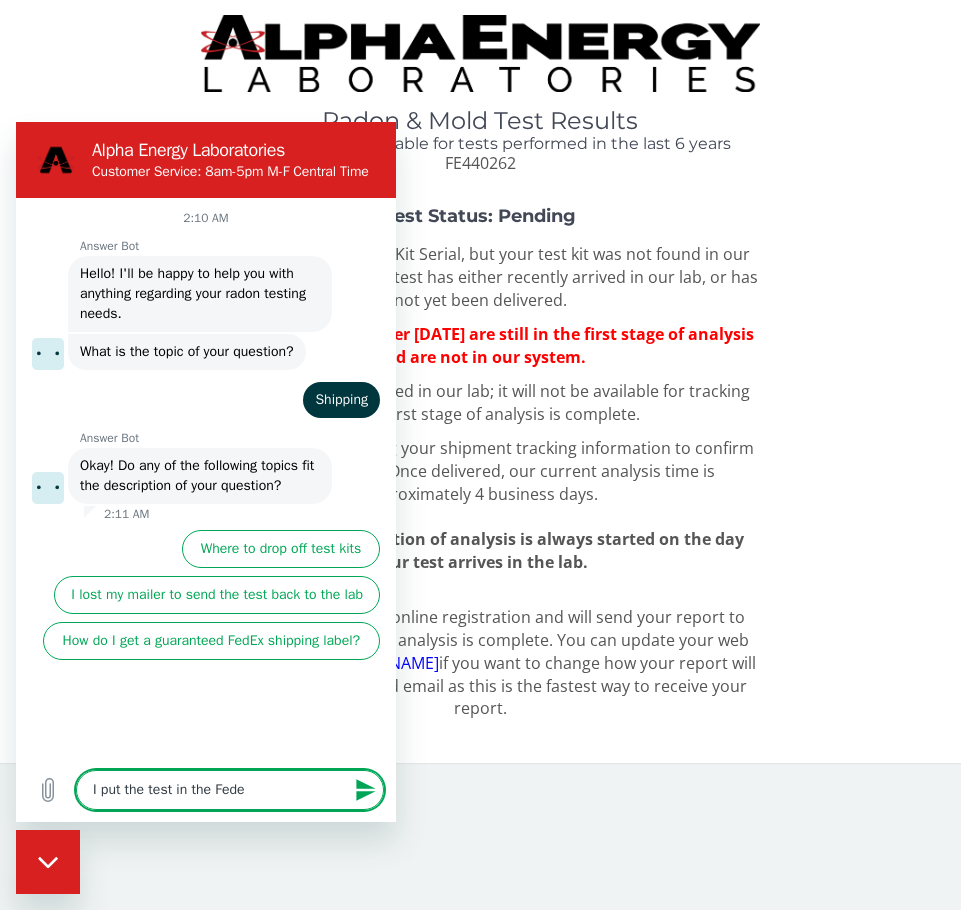 type on "I put the test in the Fedex" 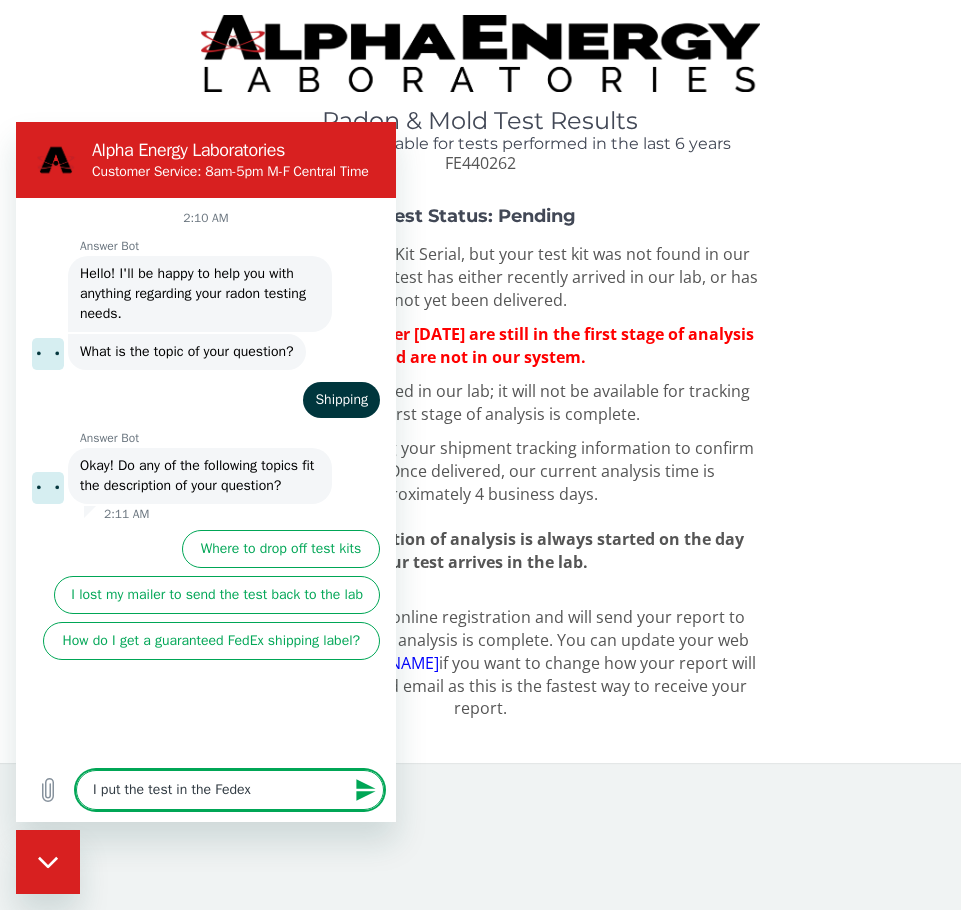 type on "I put the test in the Fedex" 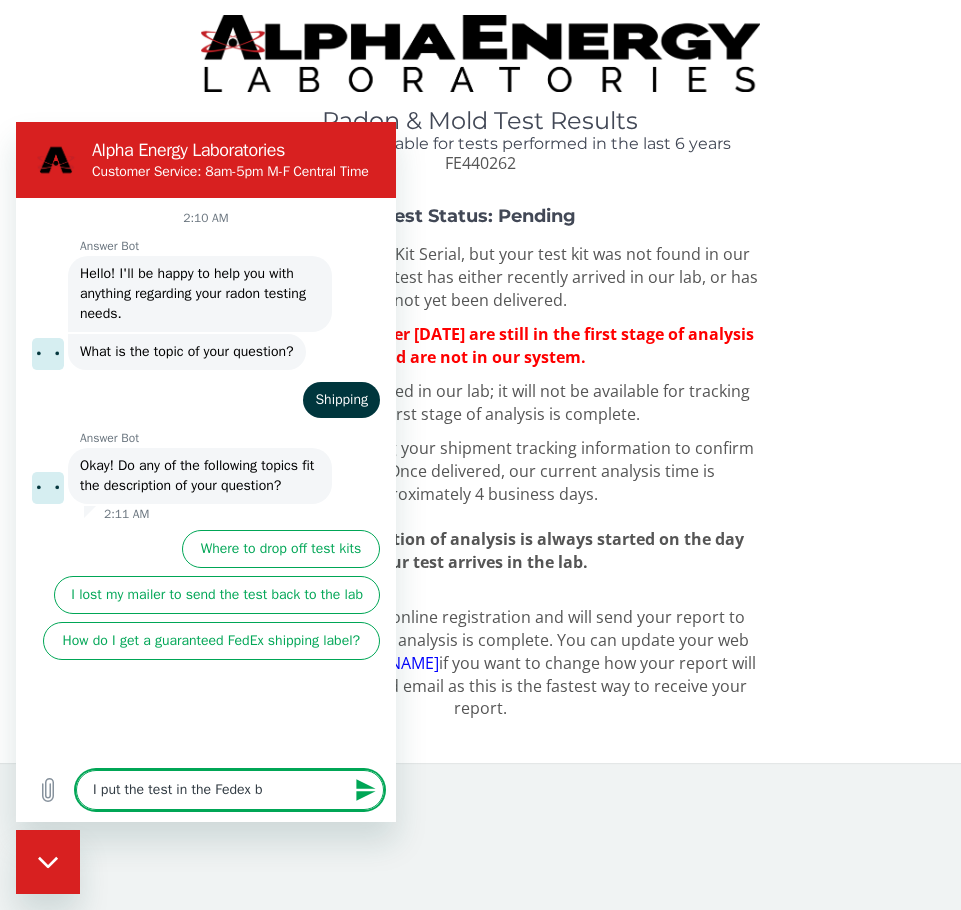 type on "I put the test in the Fedex bo" 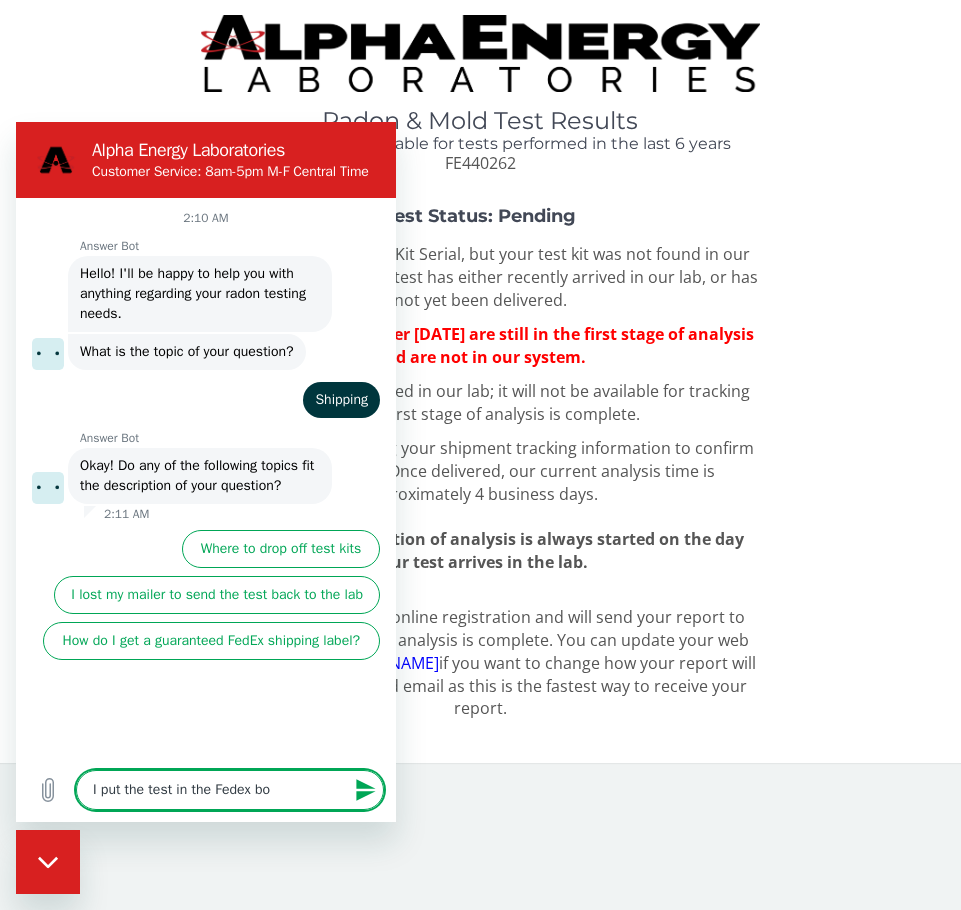 type on "I put the test in the Fedex box" 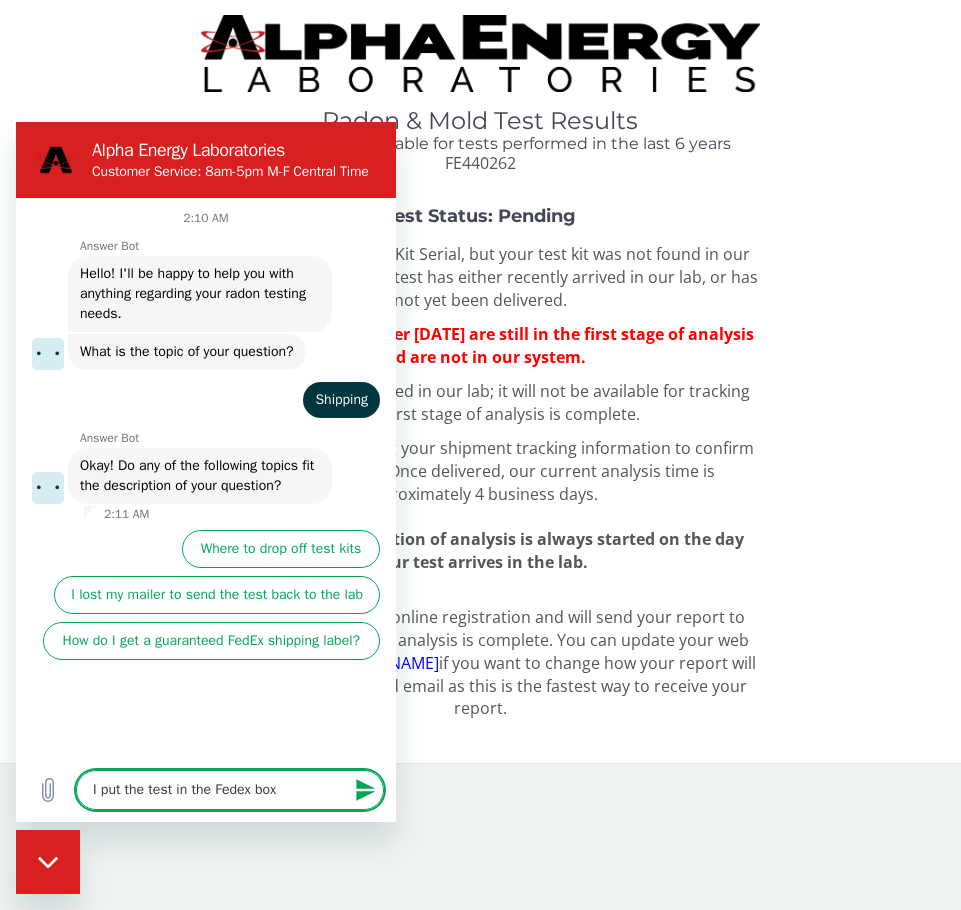 type on "I put the test in the Fedex box" 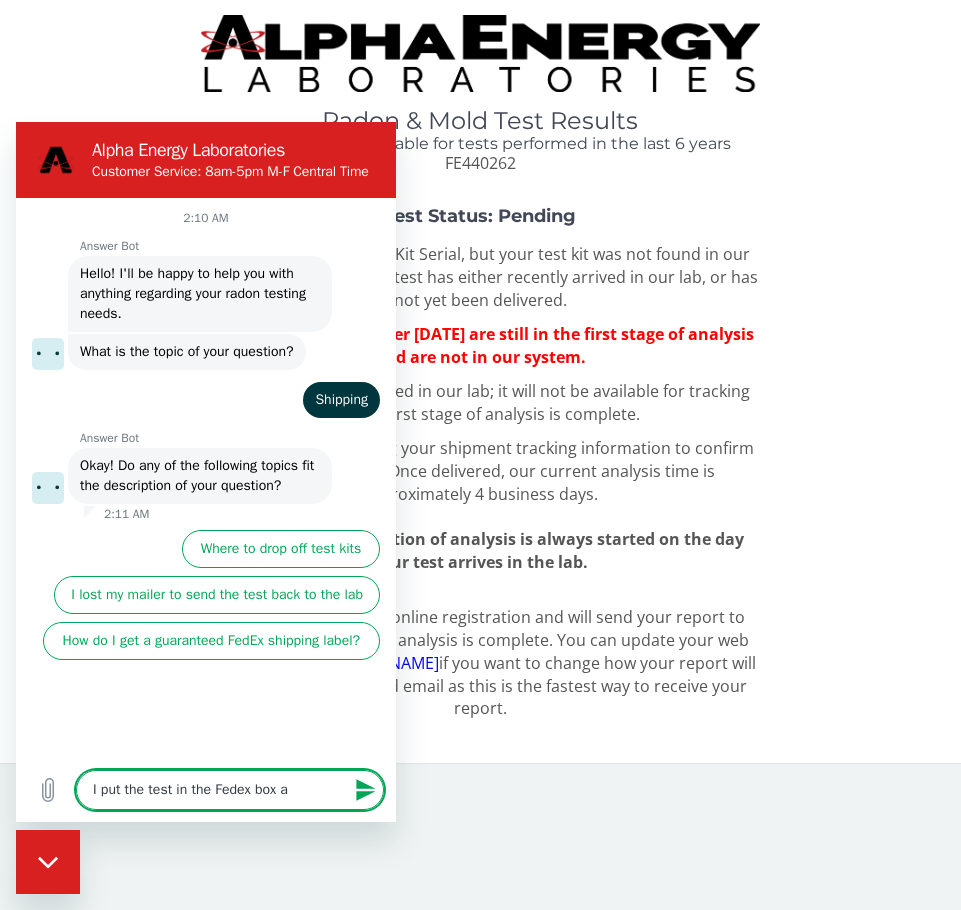 type on "I put the test in the Fedex box a" 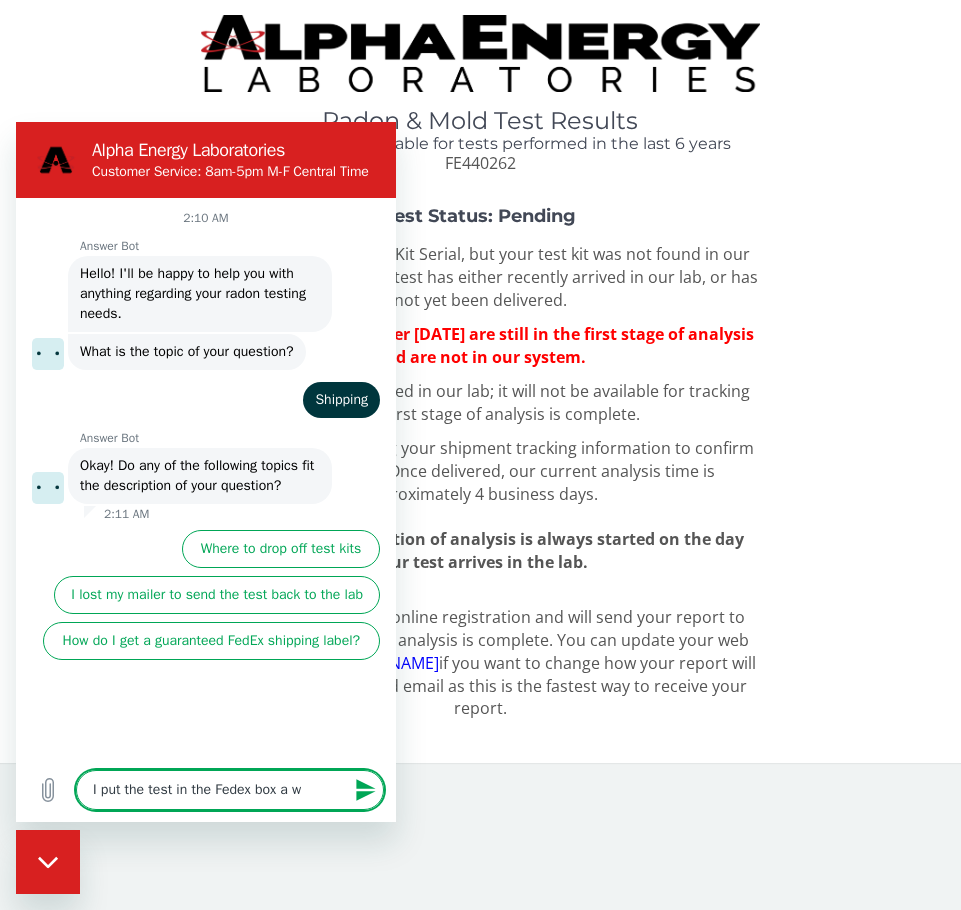 type on "I put the test in the Fedex box a wh" 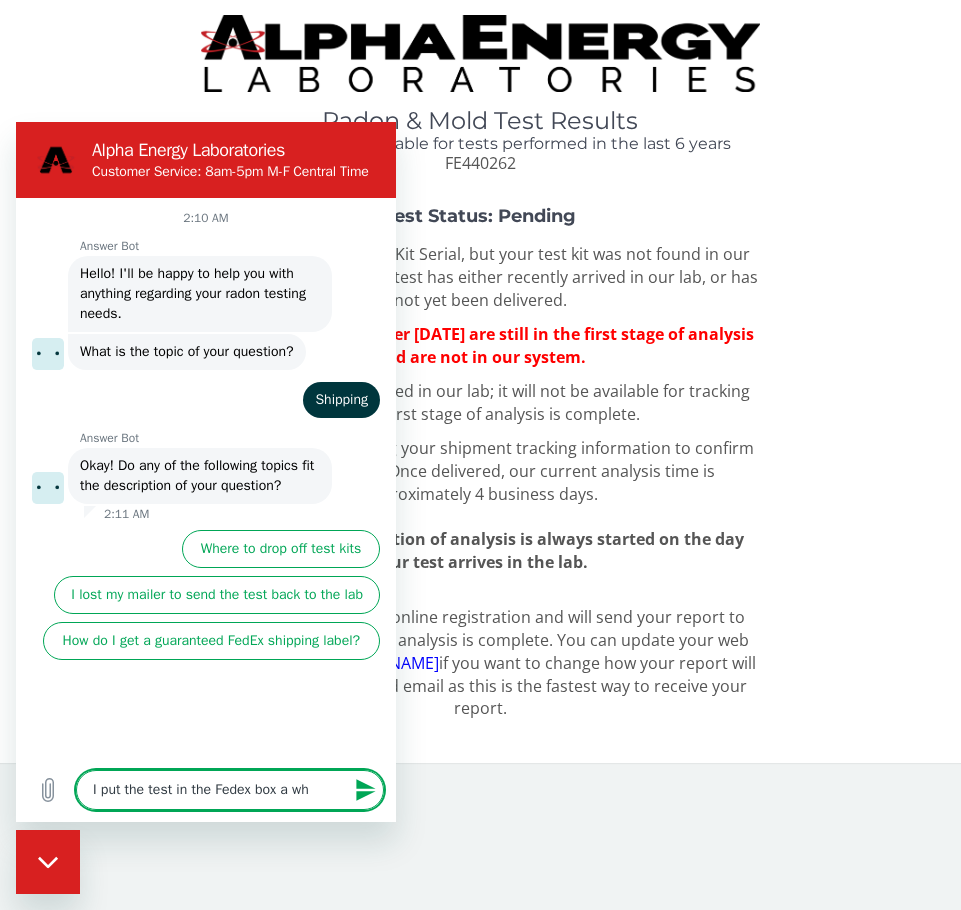 type on "I put the test in the Fedex box a whi" 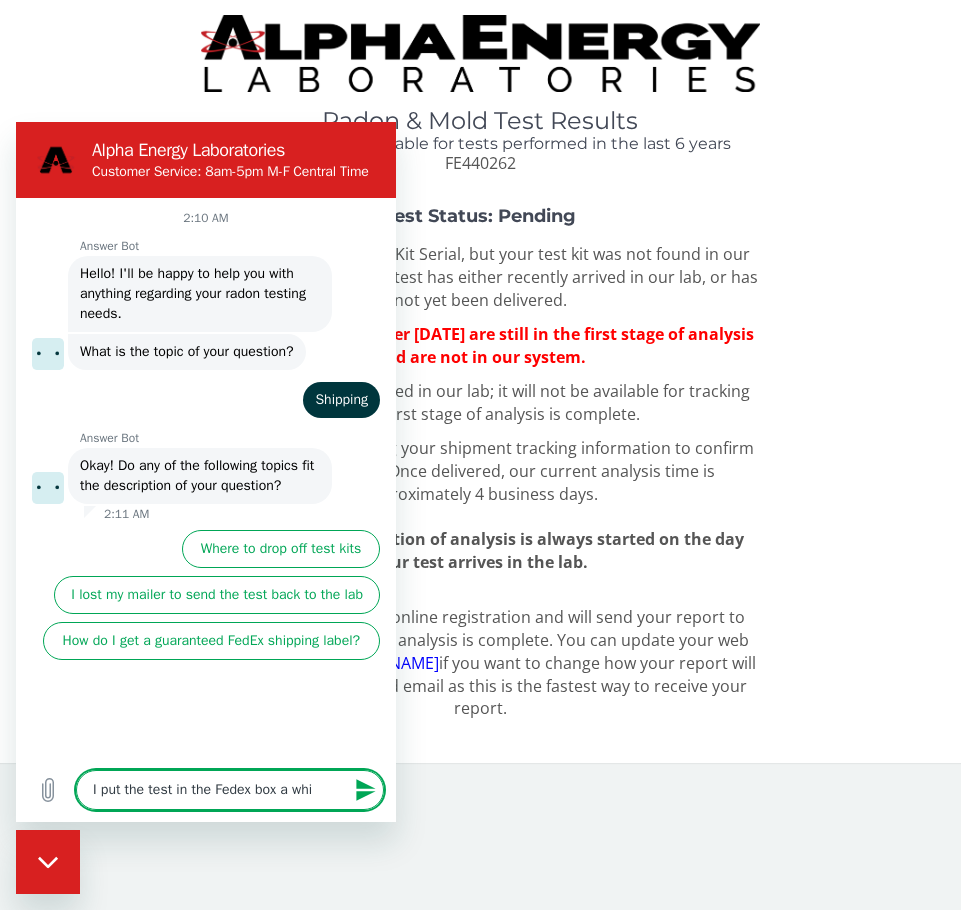type on "I put the test in the Fedex box a whil" 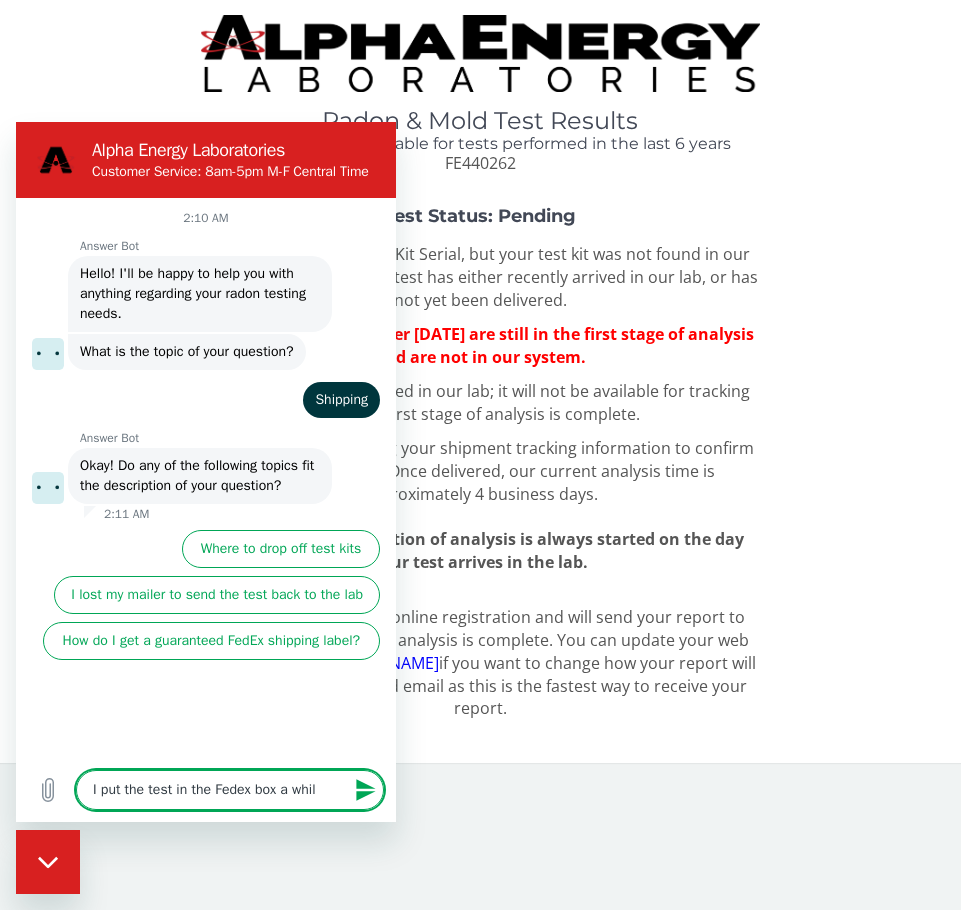 type on "I put the test in the Fedex box a while" 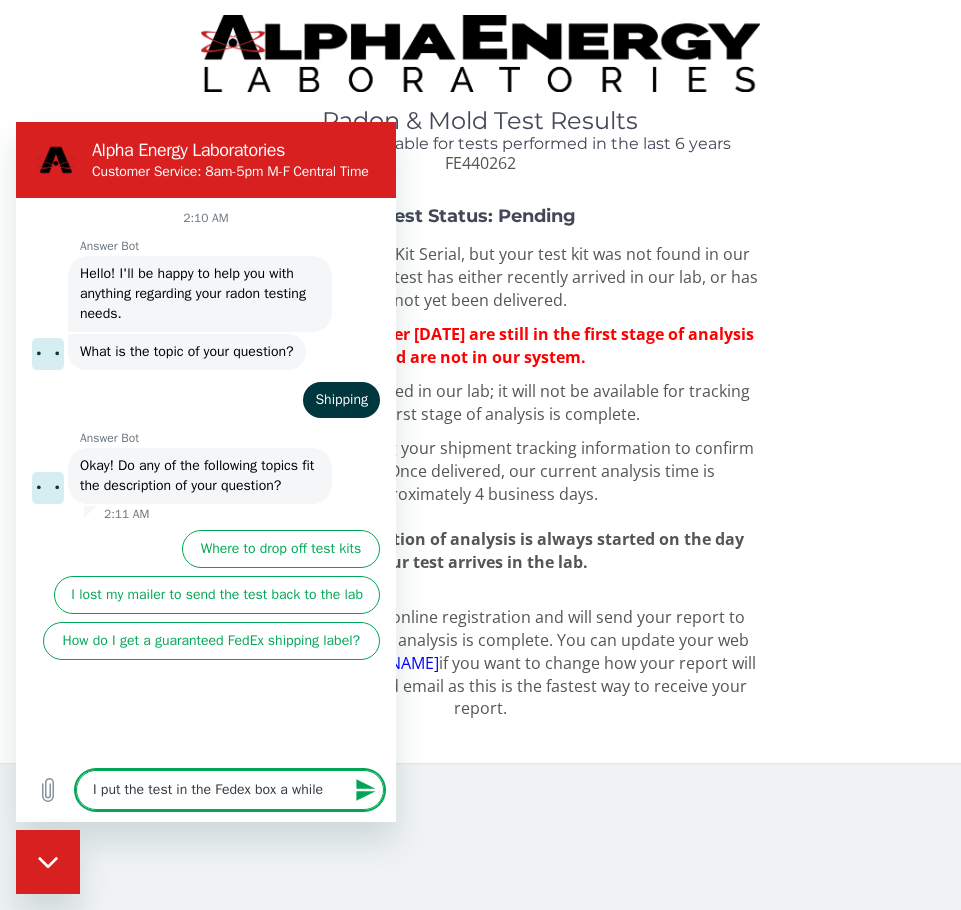 type on "I put the test in the Fedex box a while" 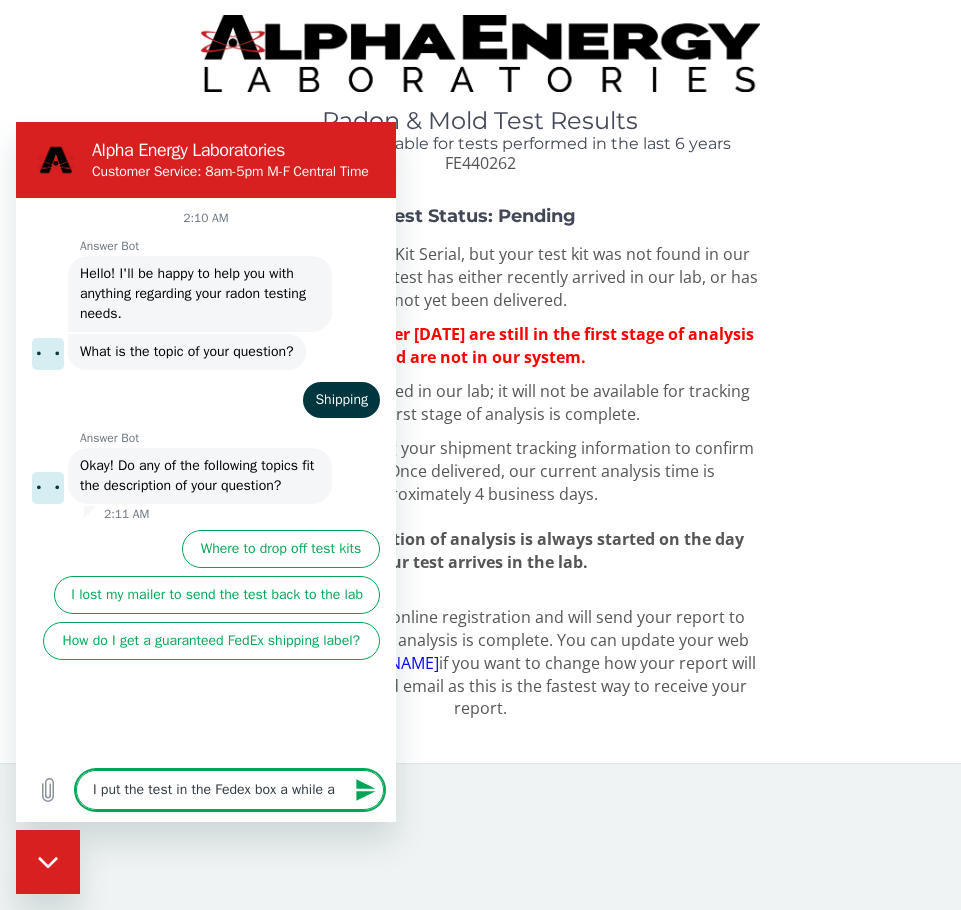 type on "I put the test in the Fedex box a while ag" 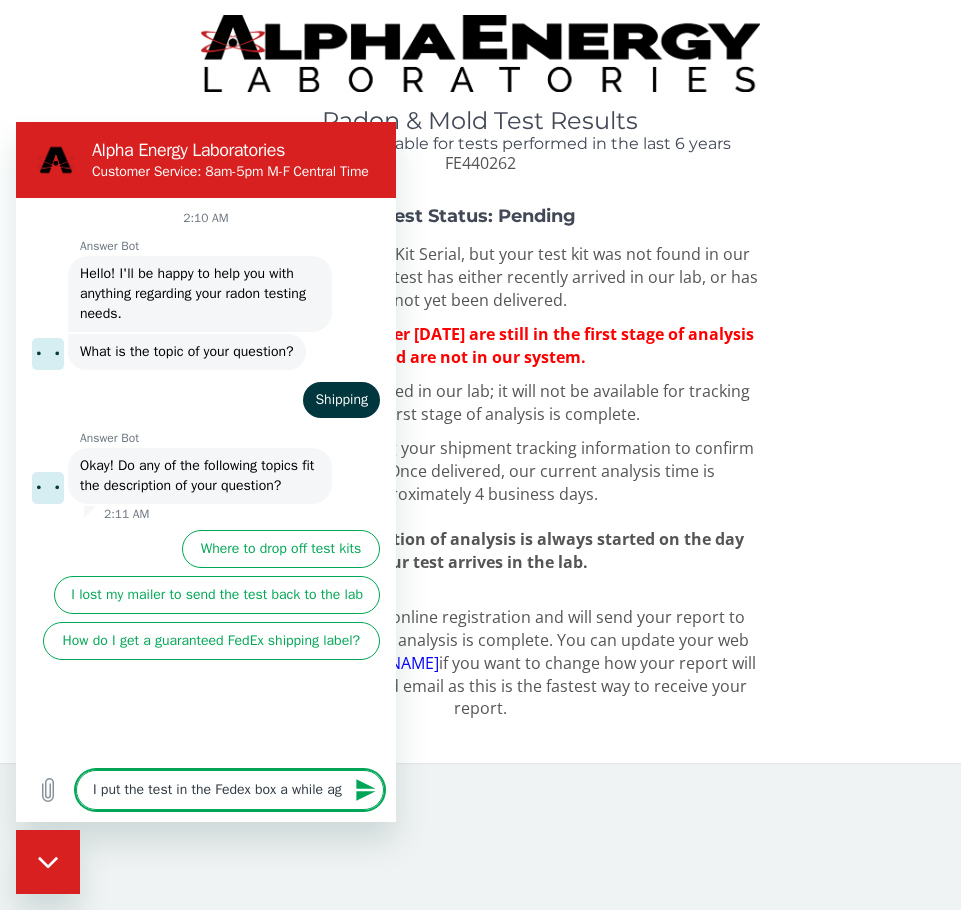 type on "I put the test in the Fedex box a while ago" 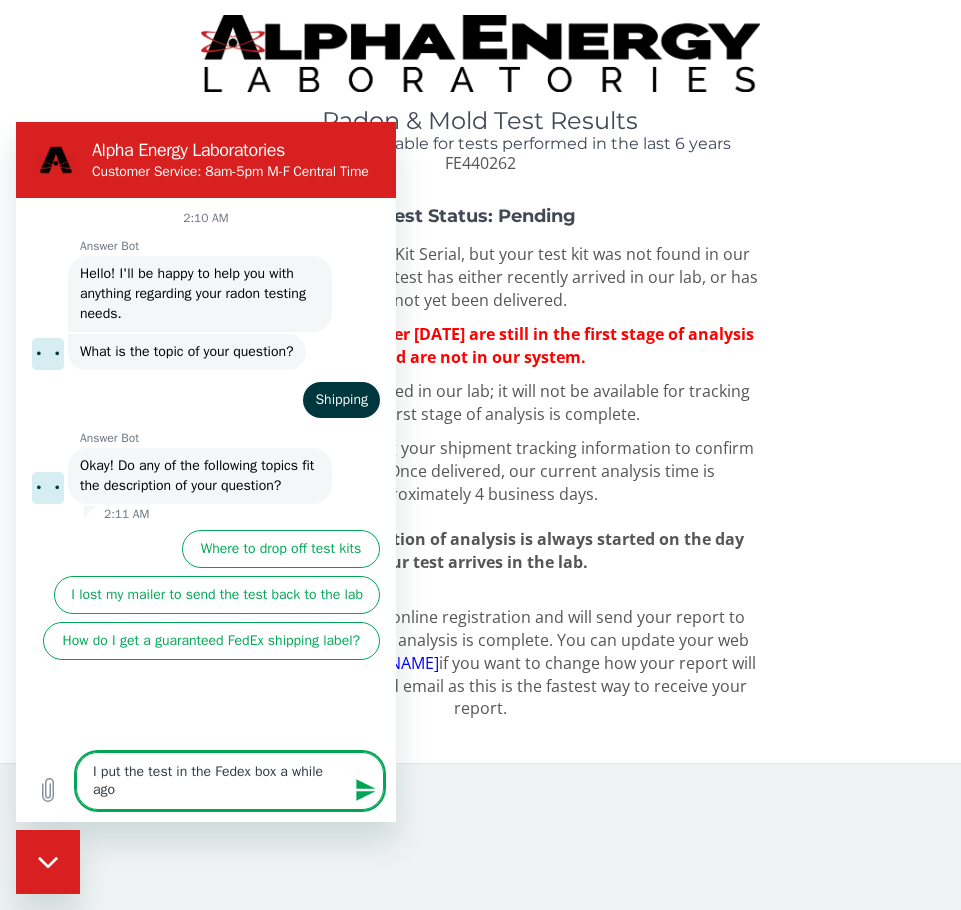 type 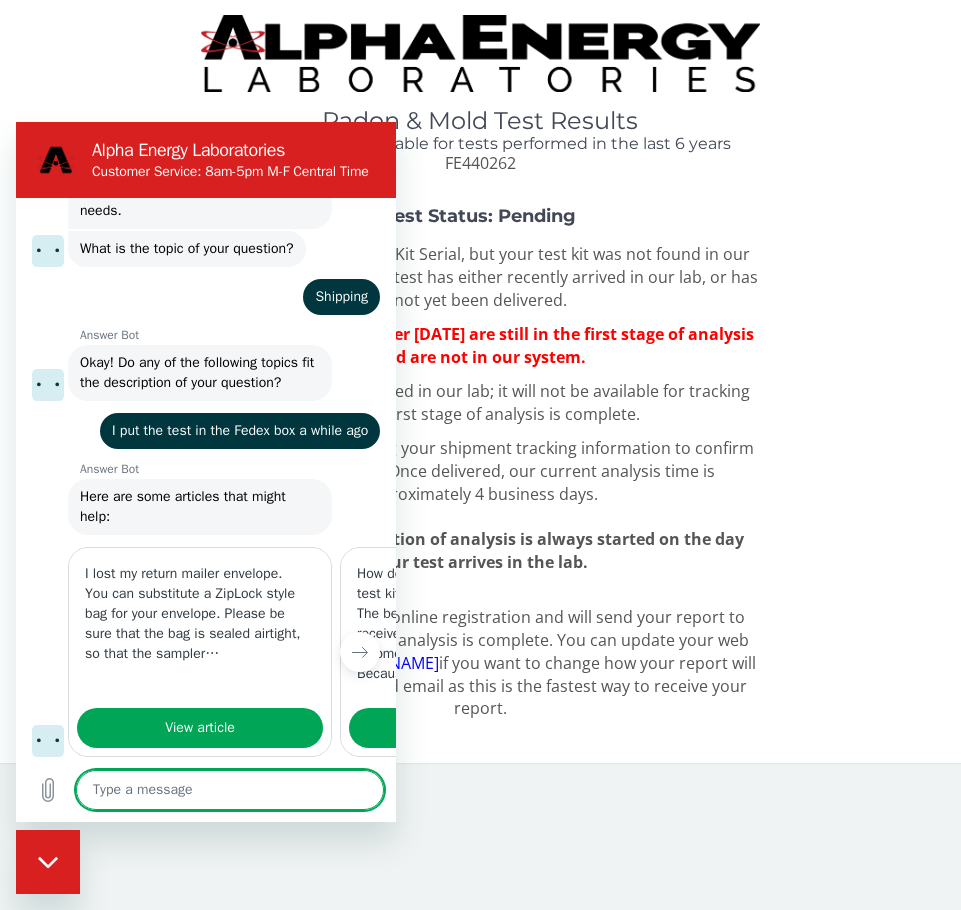 type on "x" 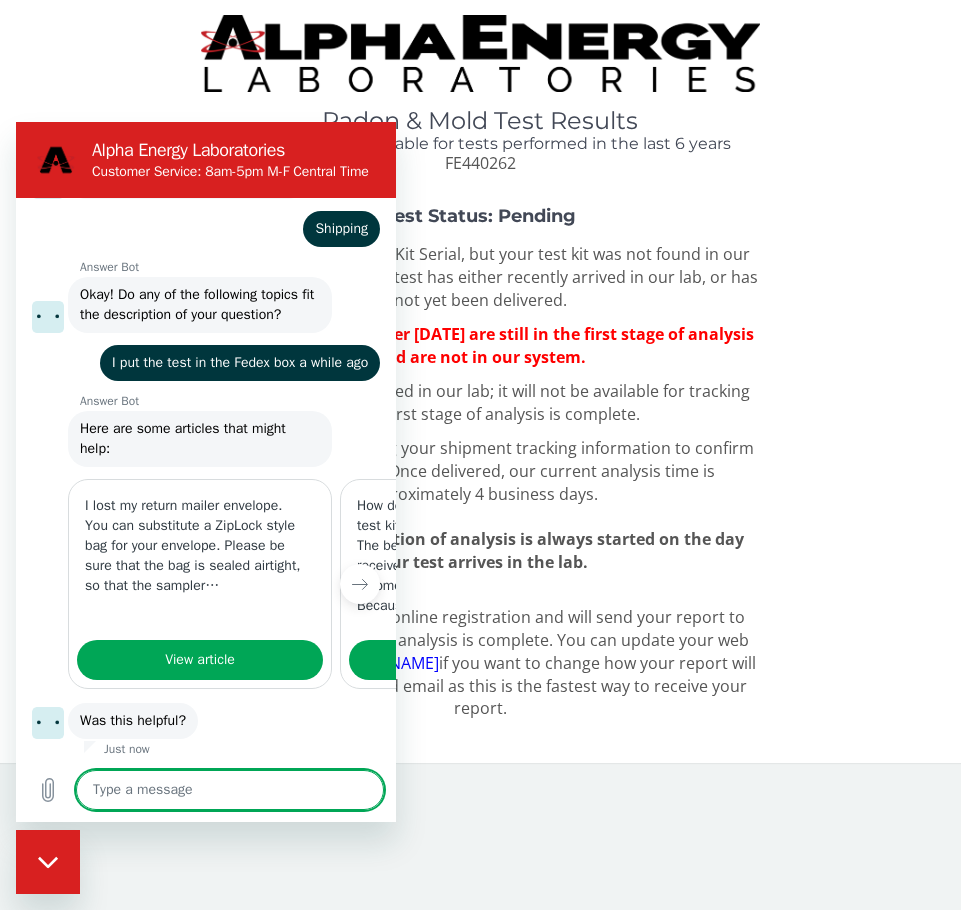 scroll, scrollTop: 281, scrollLeft: 0, axis: vertical 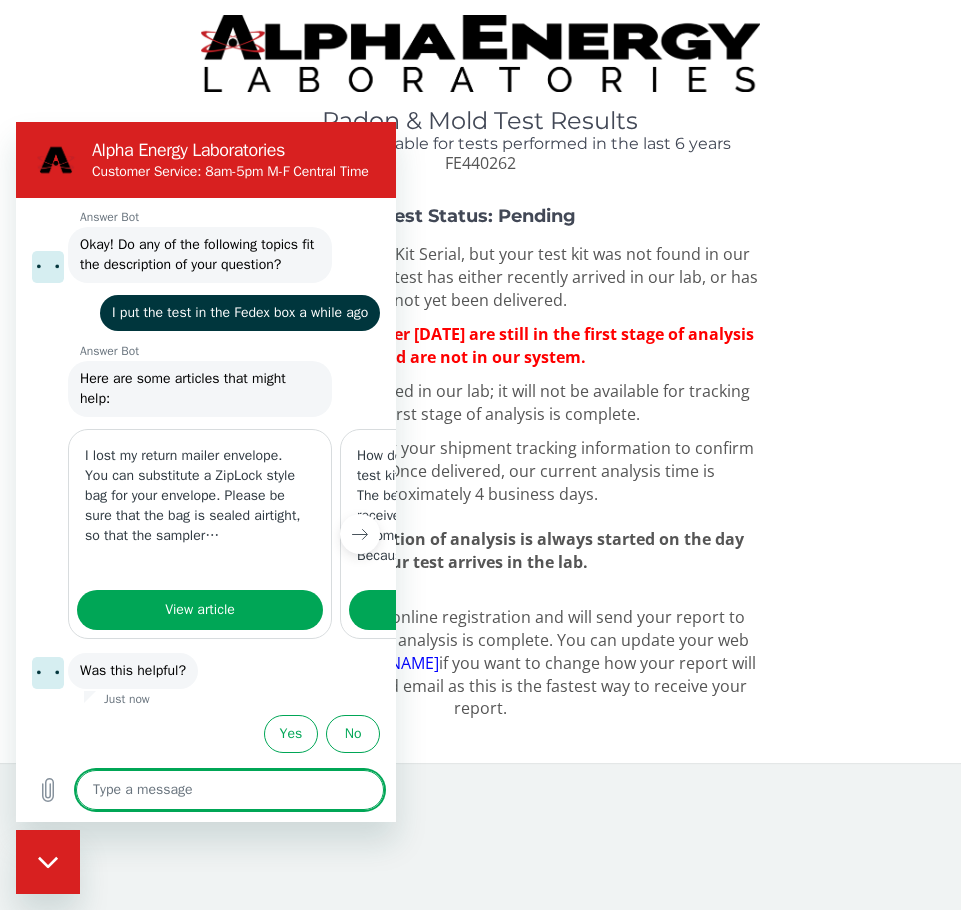 click 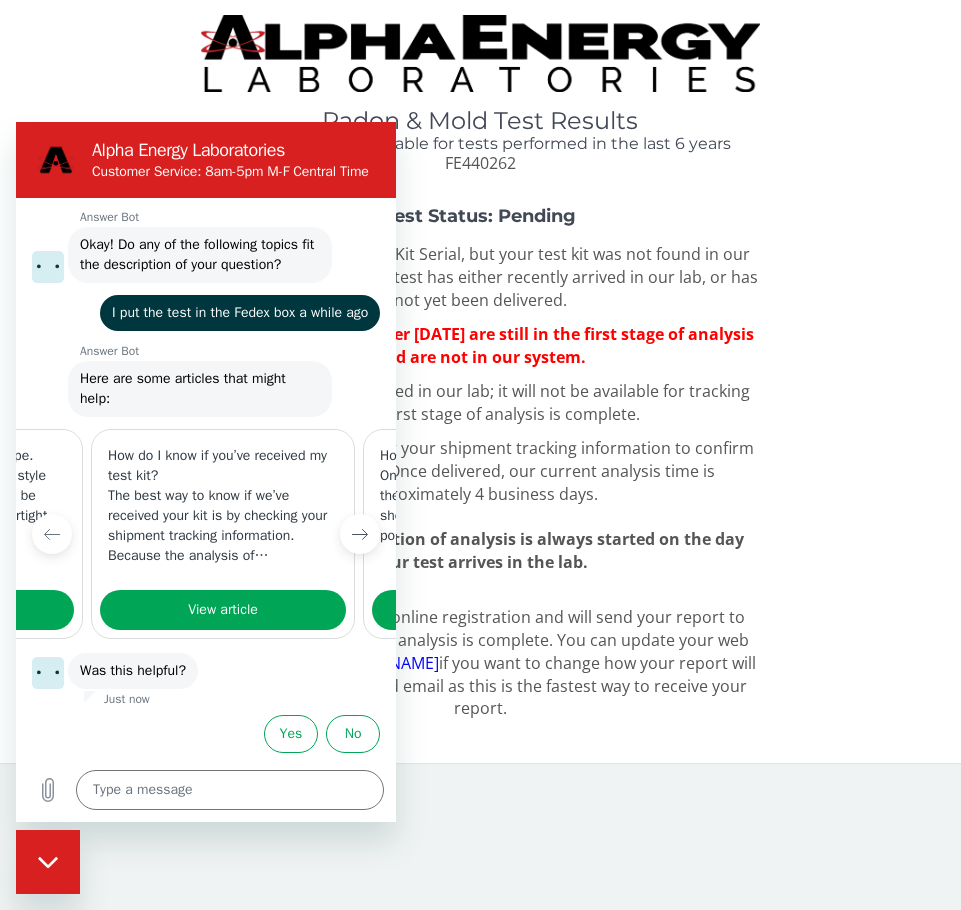 scroll, scrollTop: 0, scrollLeft: 257, axis: horizontal 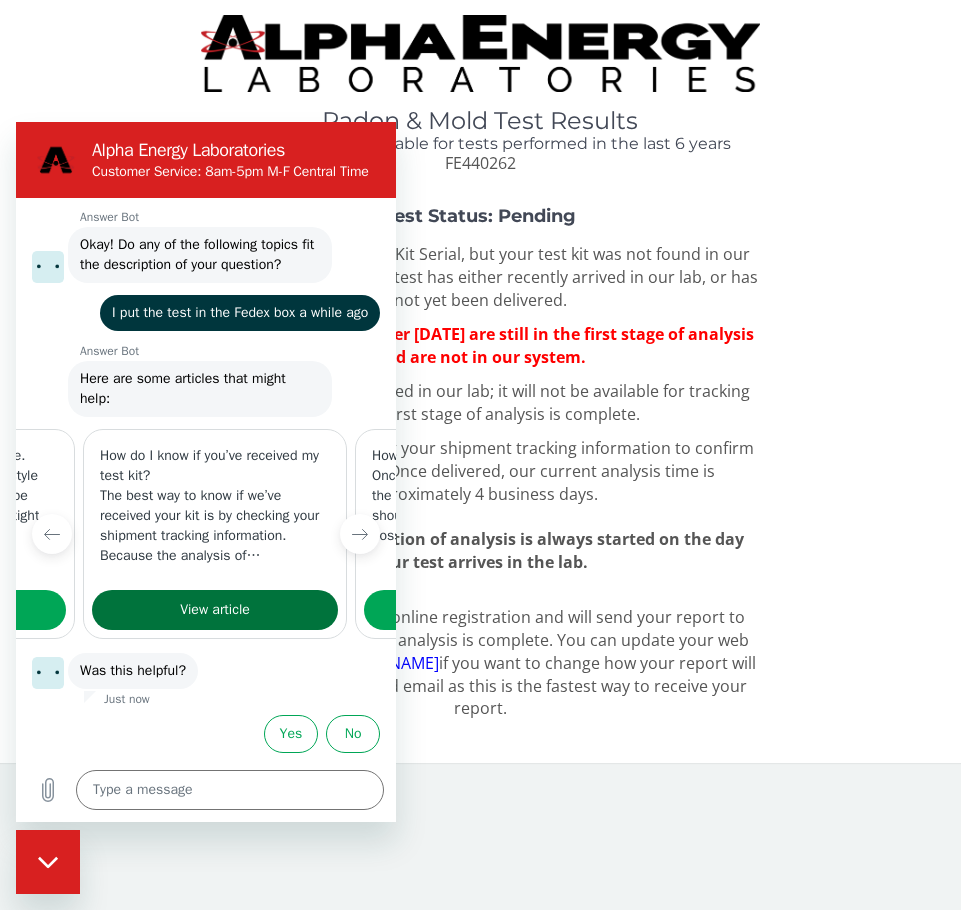click on "View article" at bounding box center (215, 610) 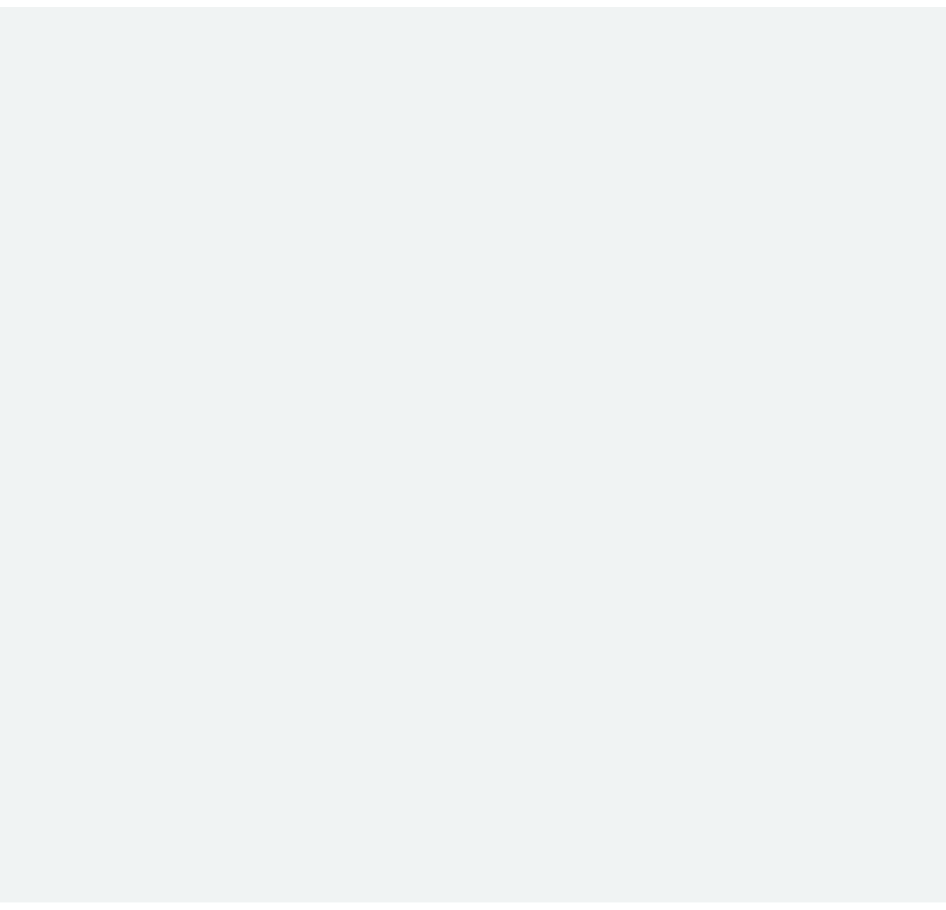 scroll, scrollTop: 0, scrollLeft: 0, axis: both 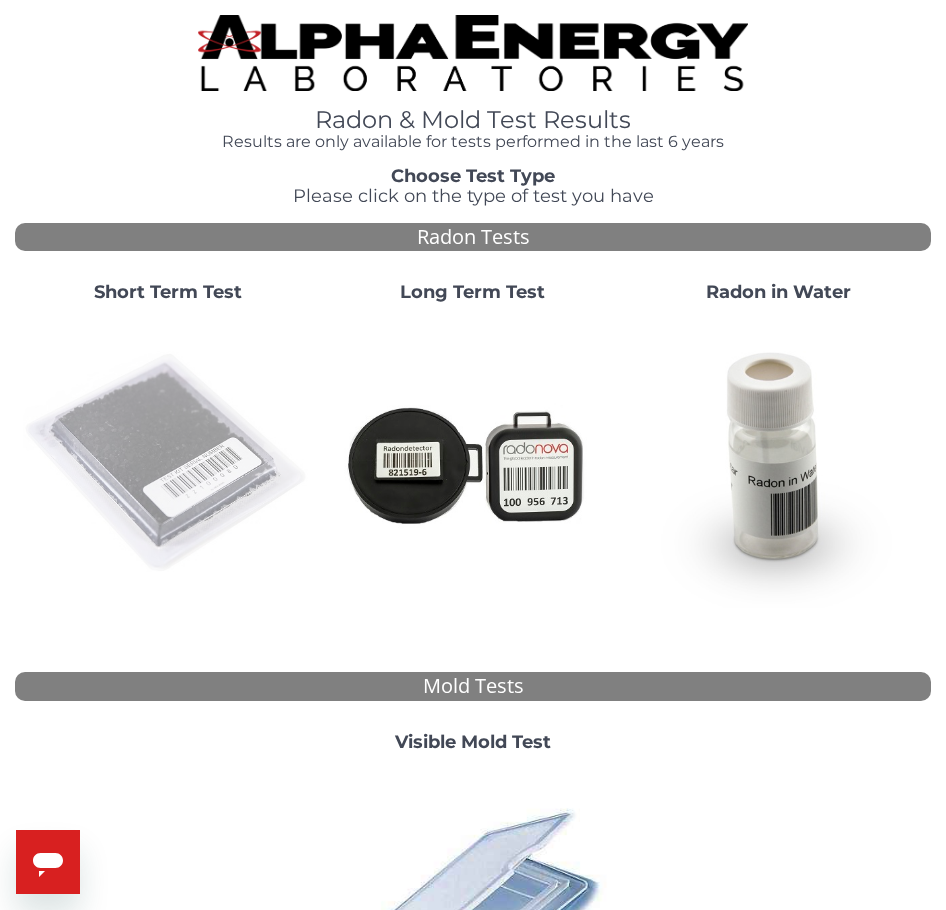 click at bounding box center [167, 463] 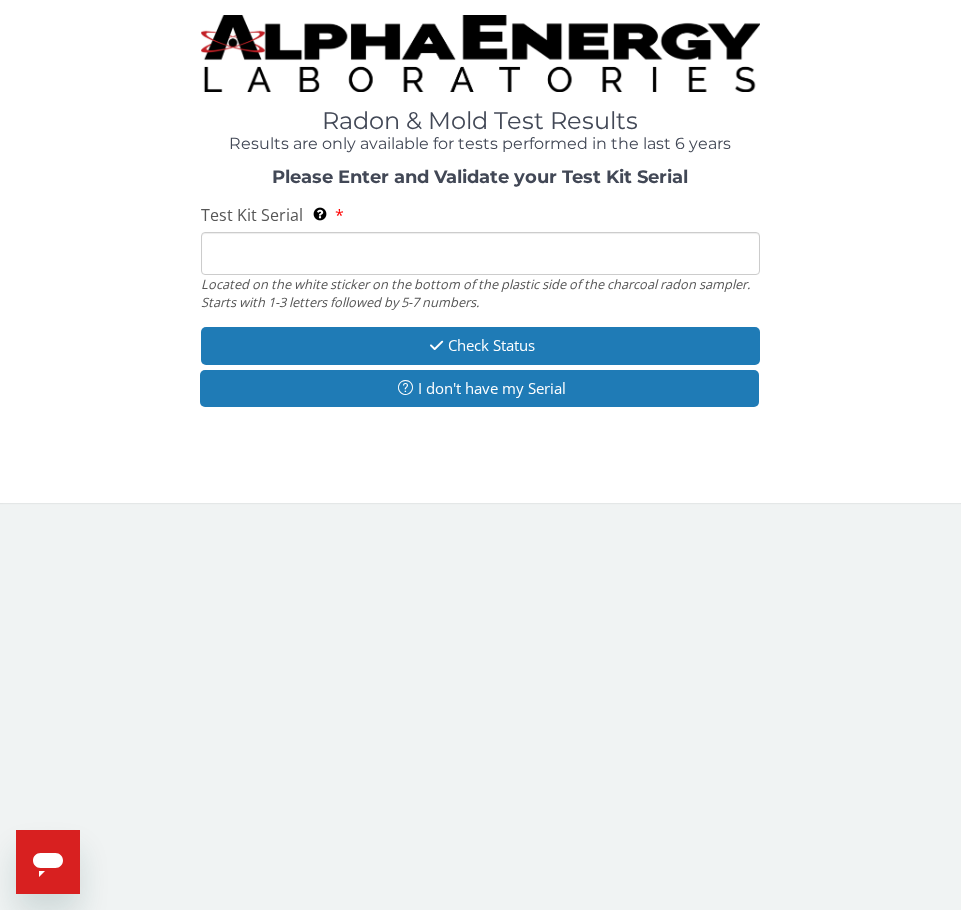 click on "Test Kit Serial     Located on the white sticker on the bottom of the plastic side of the charcoal radon sampler. Starts with 1-3 letters followed by 5-7 numbers." at bounding box center (480, 253) 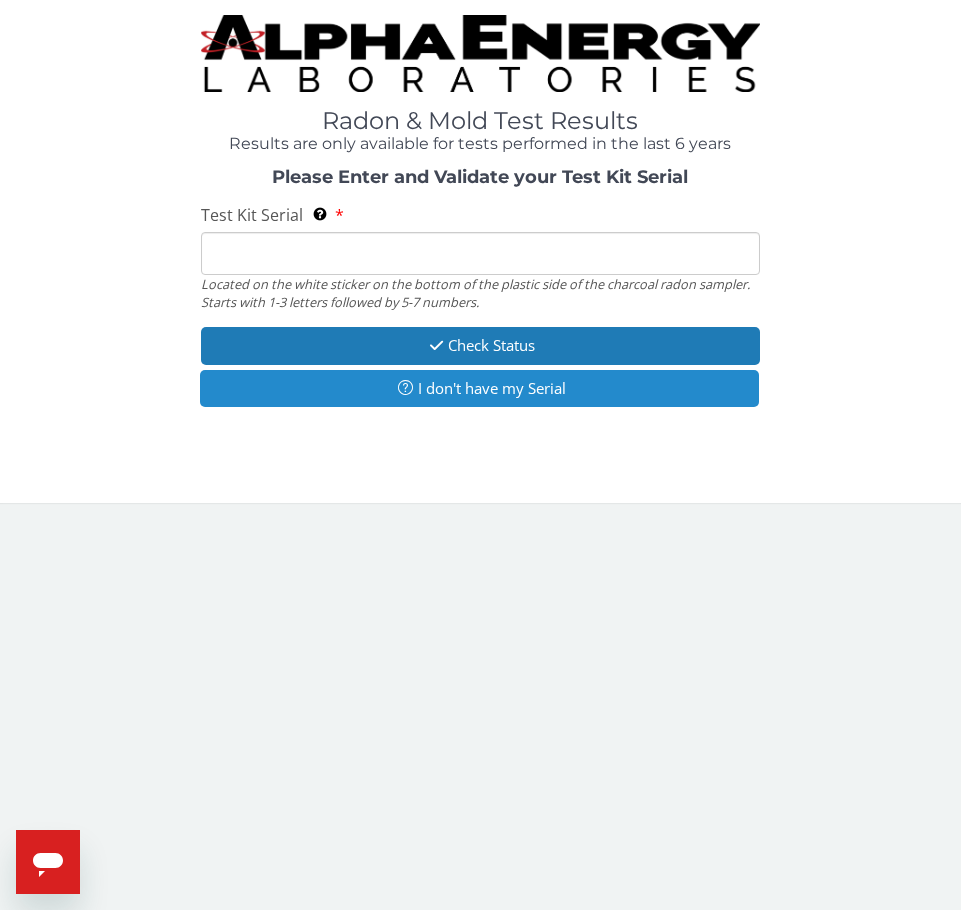 click on "I don't have my Serial" at bounding box center (479, 388) 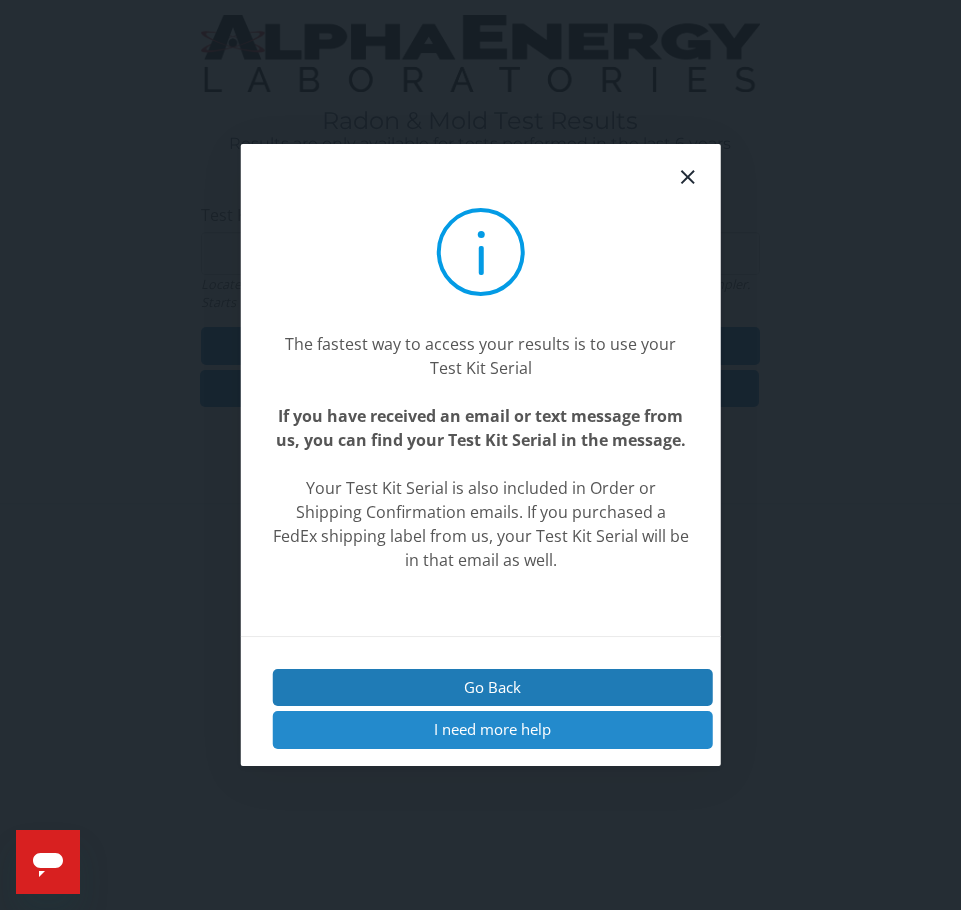 click on "I need more help" at bounding box center [492, 729] 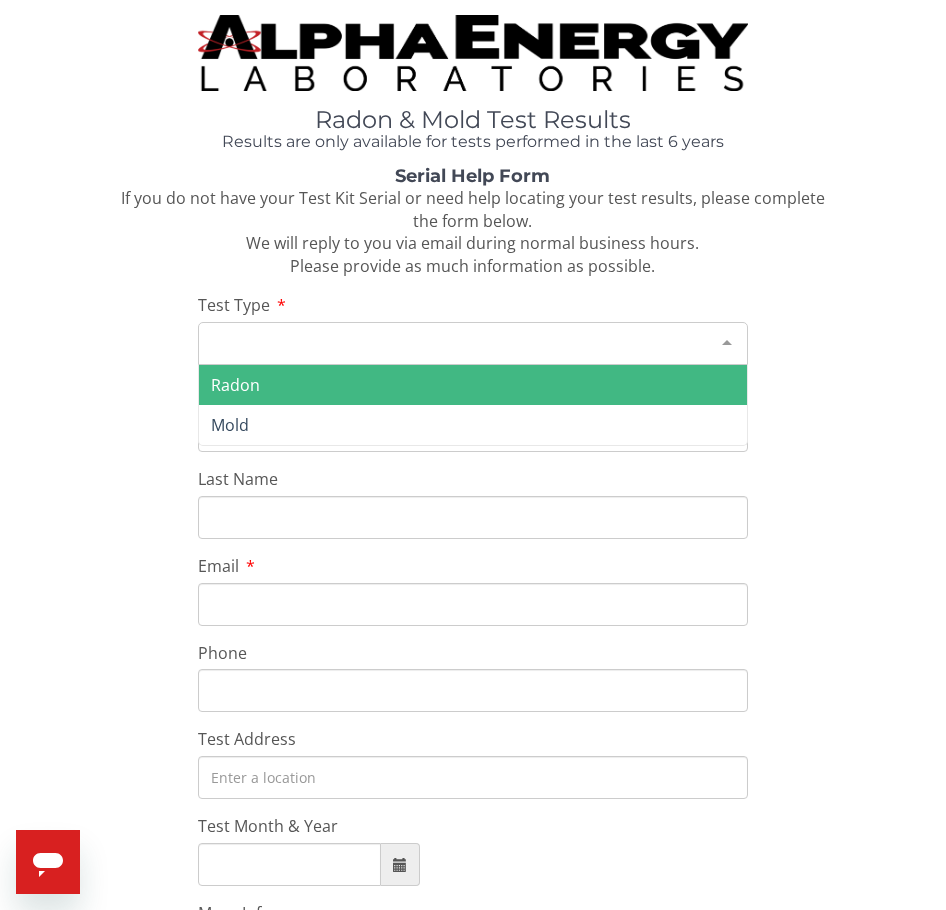 click on "Please make a selection" at bounding box center [473, 343] 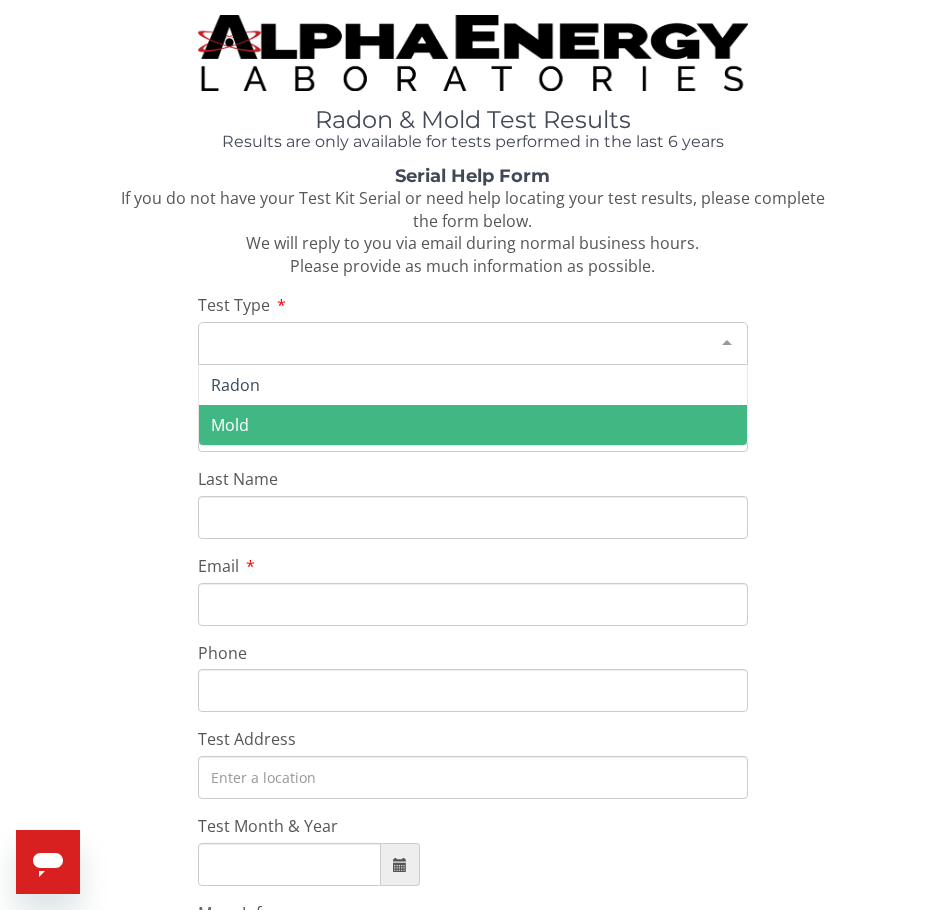 click on "Mold" at bounding box center (473, 425) 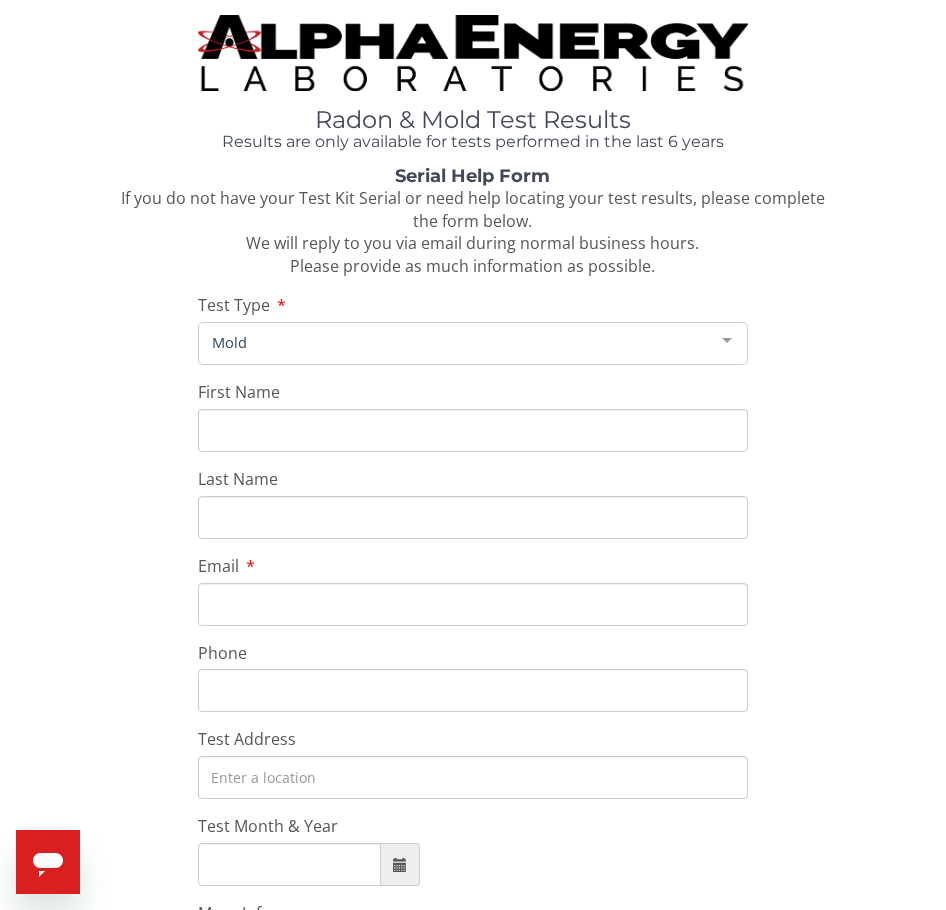 click on "First Name" at bounding box center [473, 430] 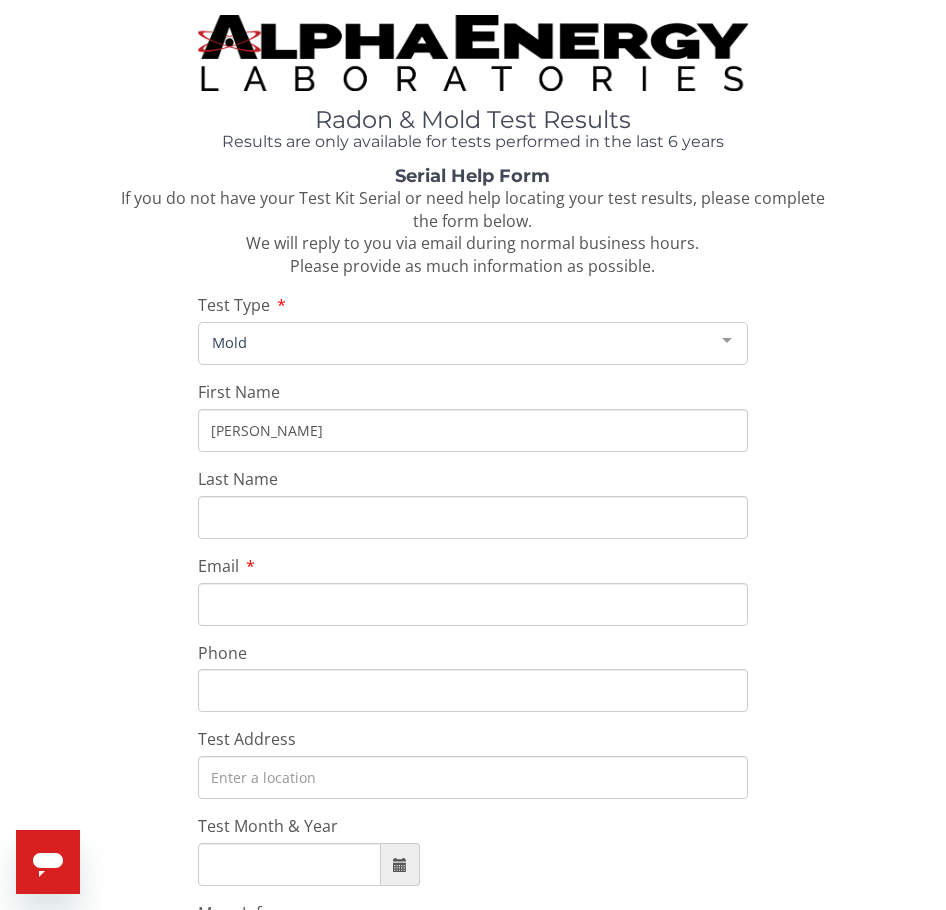 type on "[PERSON_NAME]" 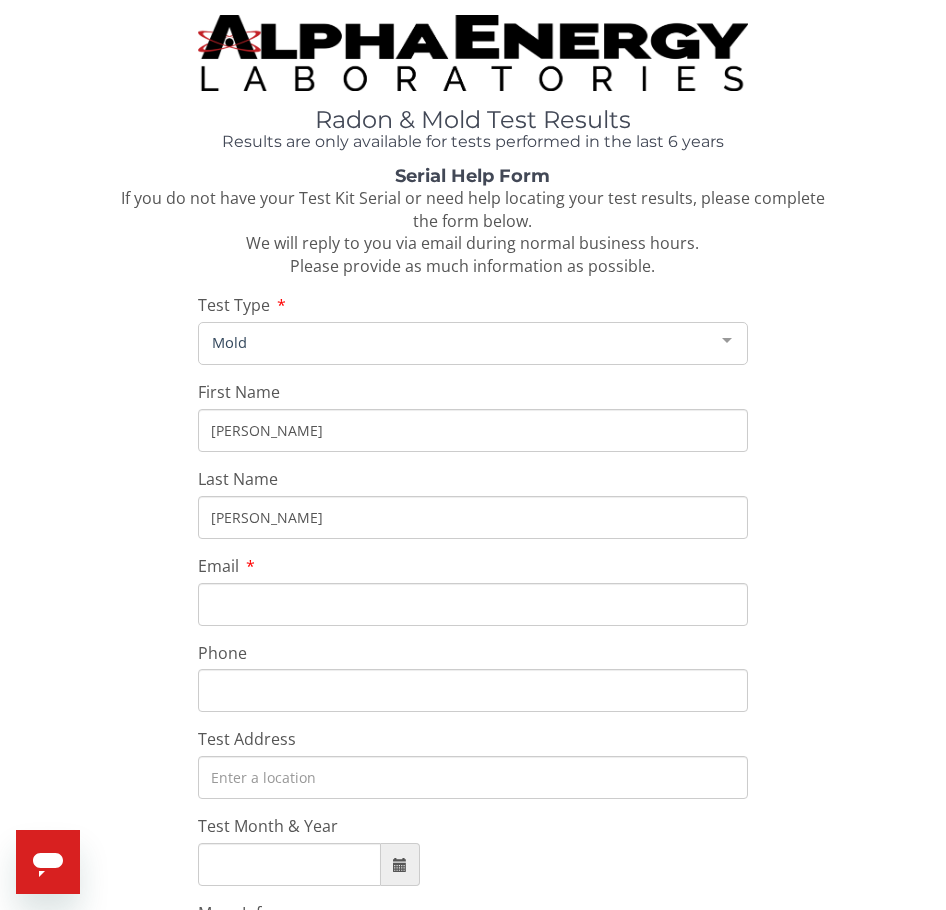 type on "[EMAIL_ADDRESS][DOMAIN_NAME]" 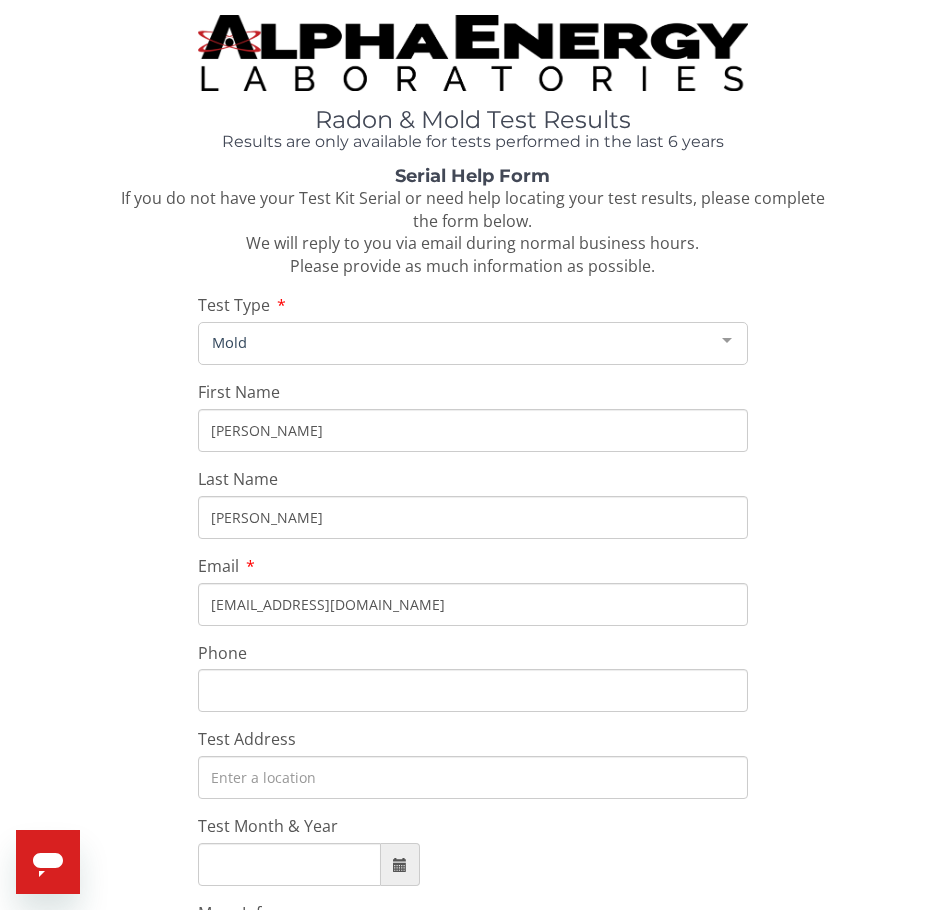 type on "[PHONE_NUMBER]" 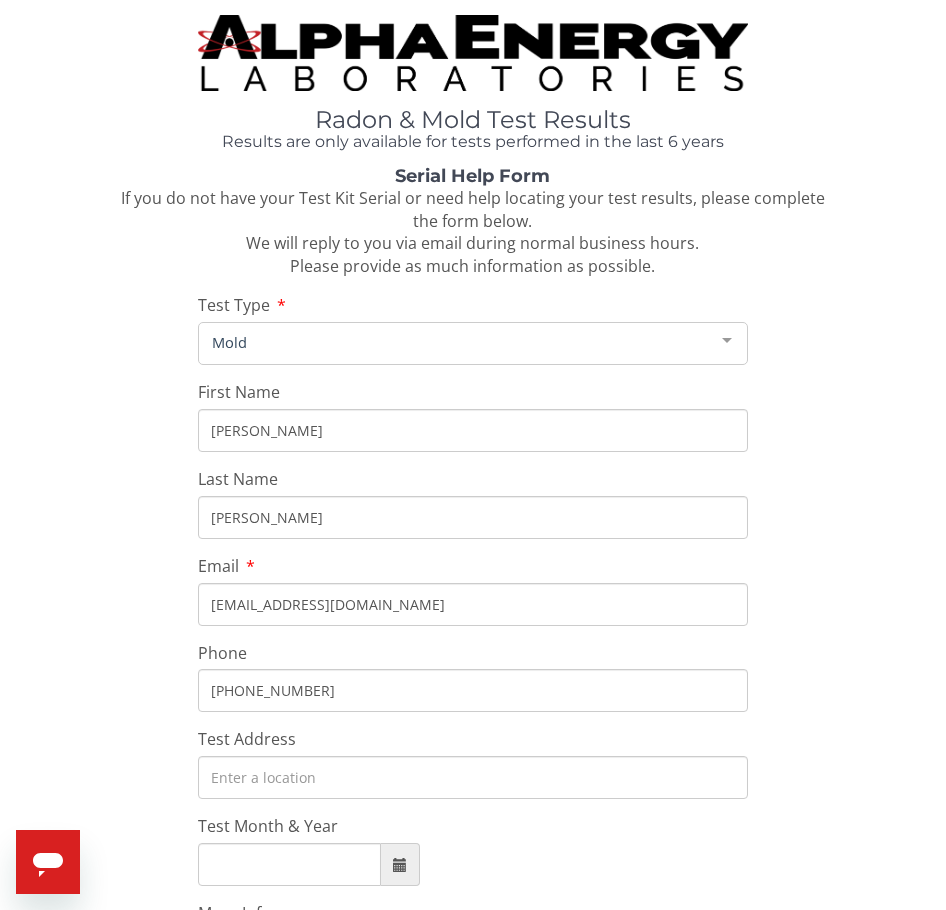 type on "[GEOGRAPHIC_DATA][PERSON_NAME]" 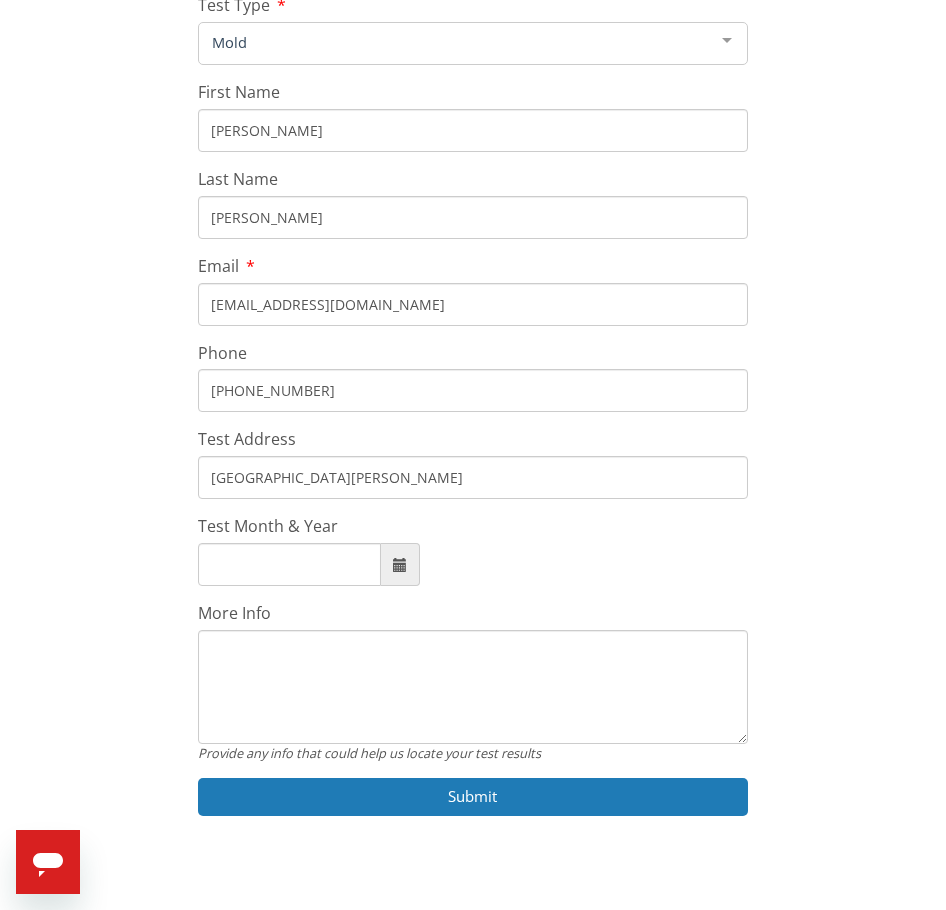 scroll, scrollTop: 321, scrollLeft: 0, axis: vertical 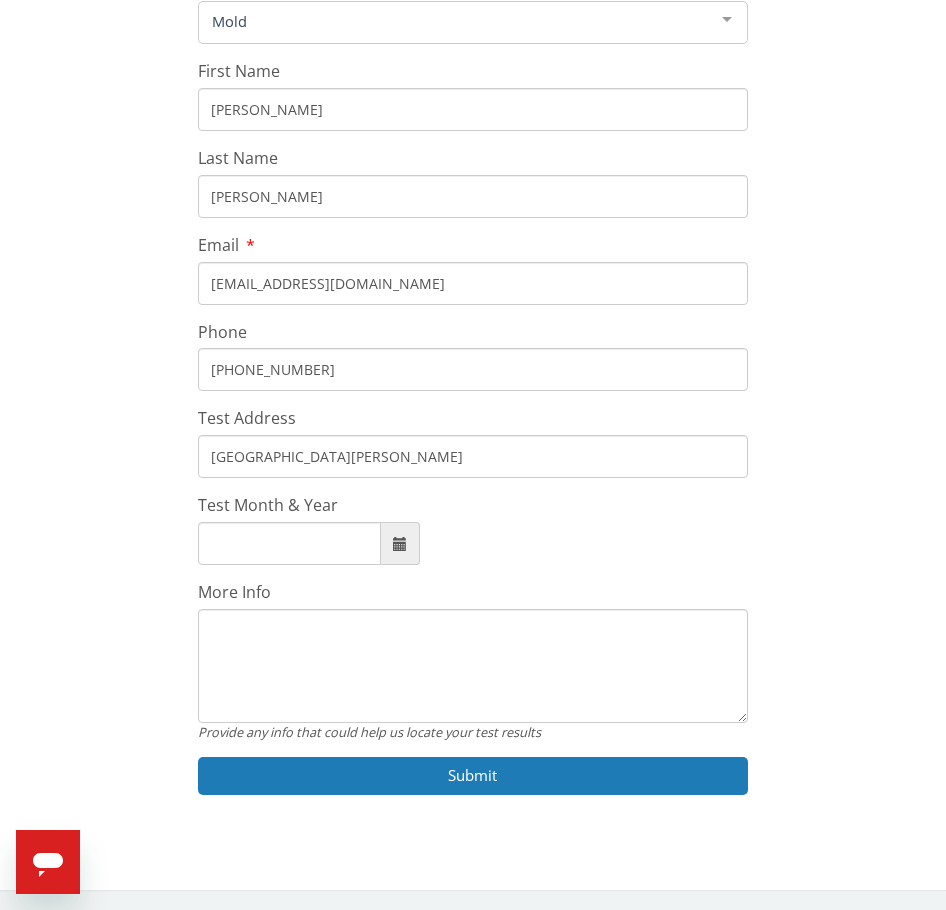 click at bounding box center [400, 543] 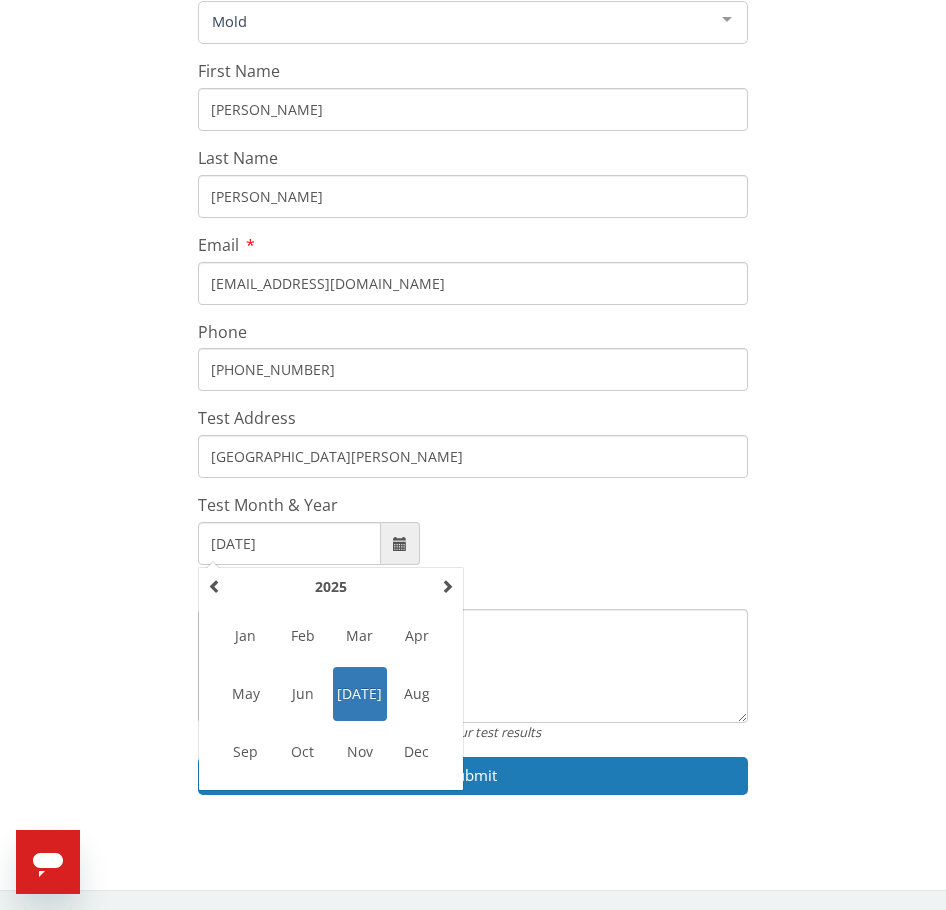 click on "[DATE]" at bounding box center (360, 694) 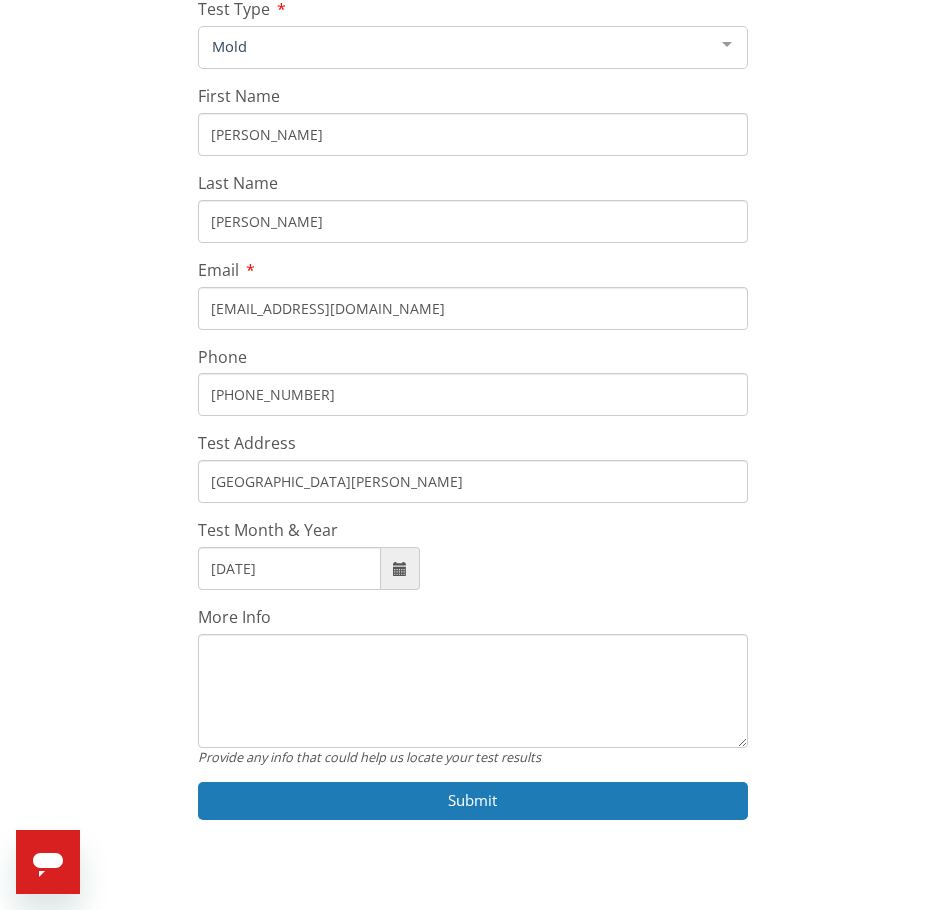scroll, scrollTop: 321, scrollLeft: 0, axis: vertical 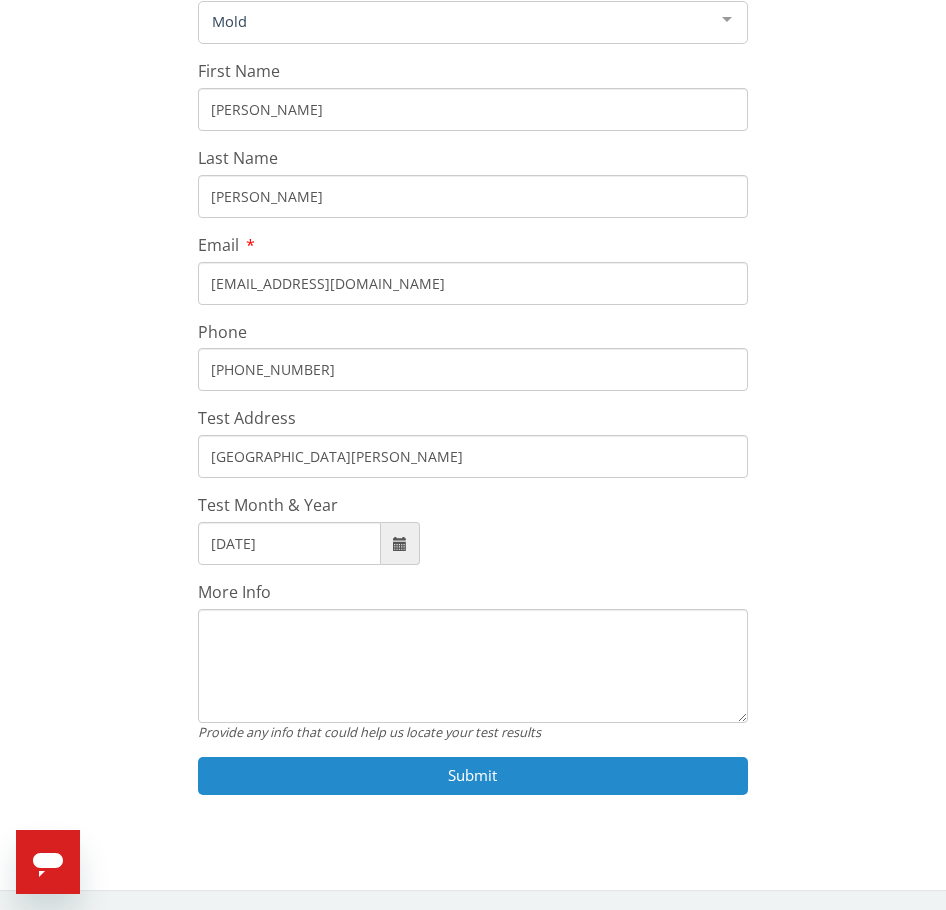 click on "Submit" at bounding box center [473, 775] 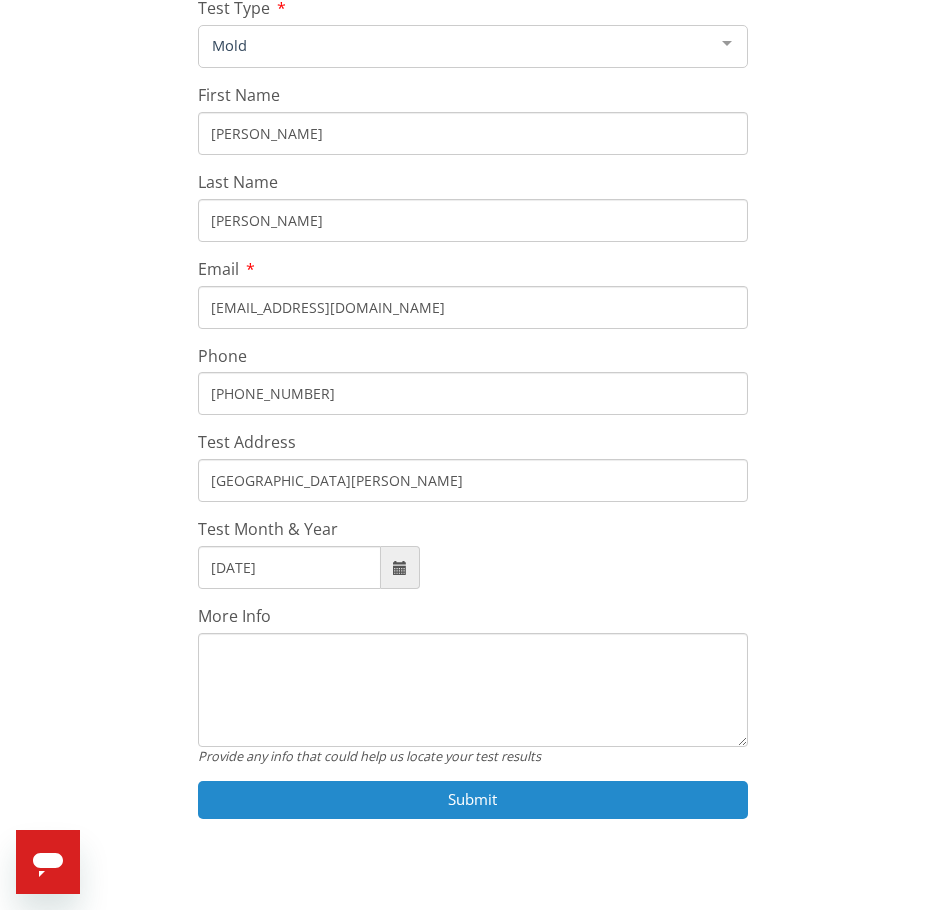 scroll, scrollTop: 321, scrollLeft: 0, axis: vertical 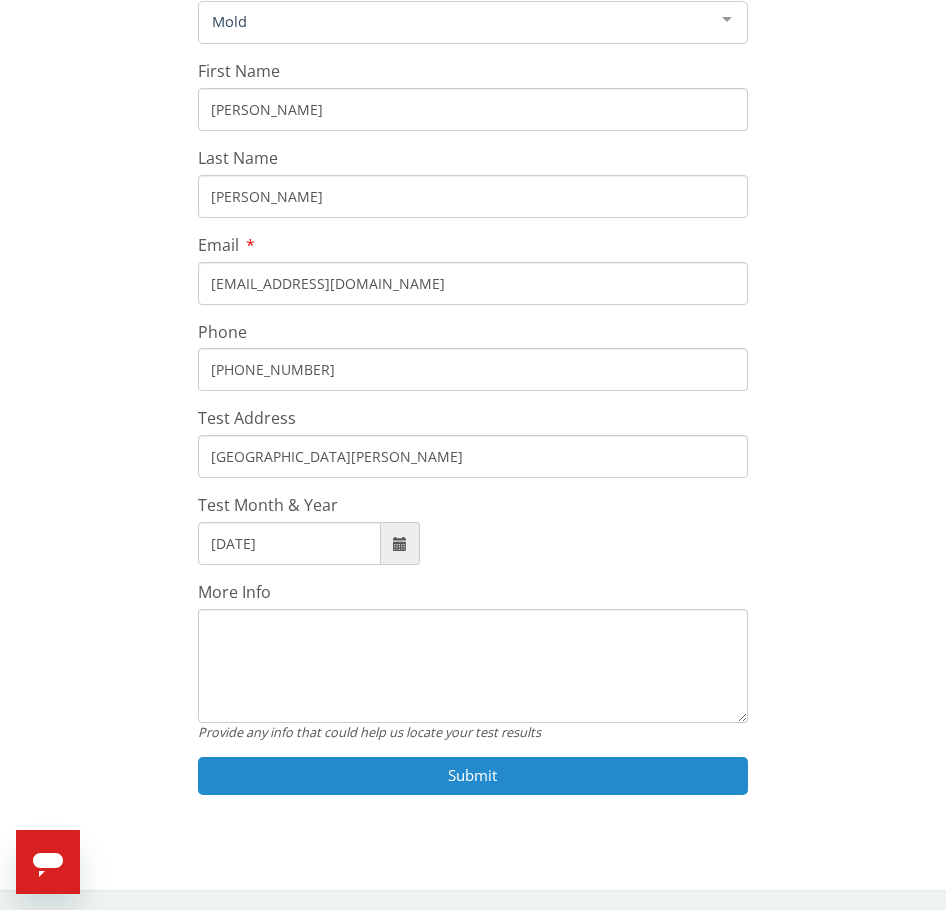 click on "Submit" at bounding box center [473, 775] 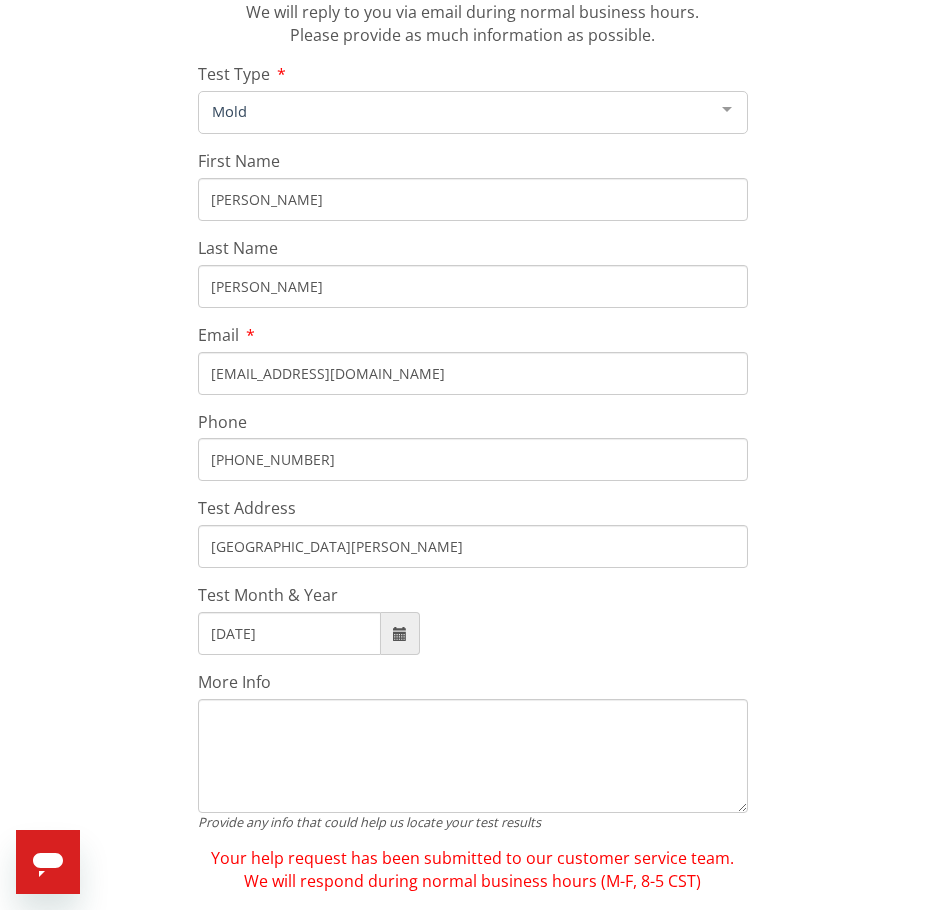 scroll, scrollTop: 8, scrollLeft: 0, axis: vertical 